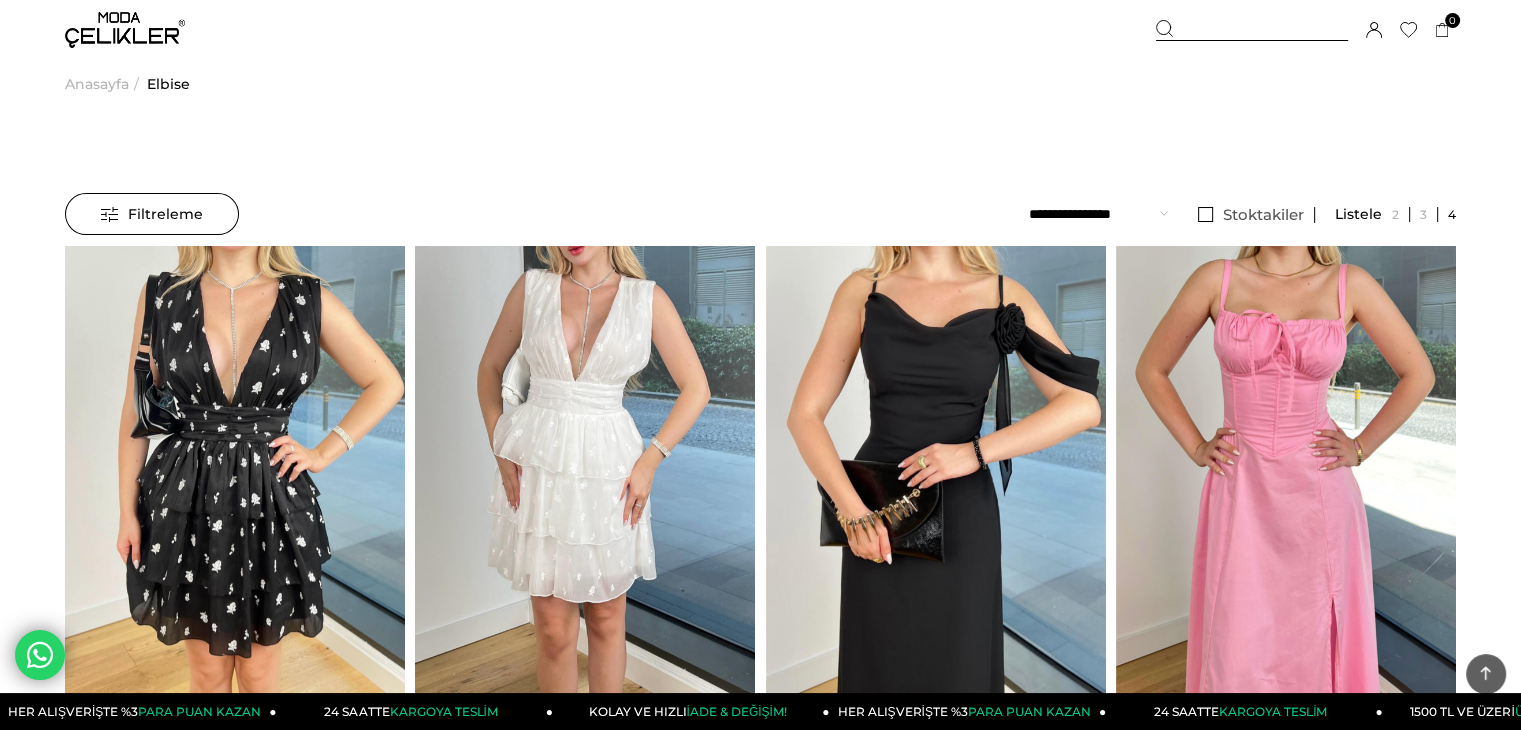 scroll, scrollTop: 600, scrollLeft: 0, axis: vertical 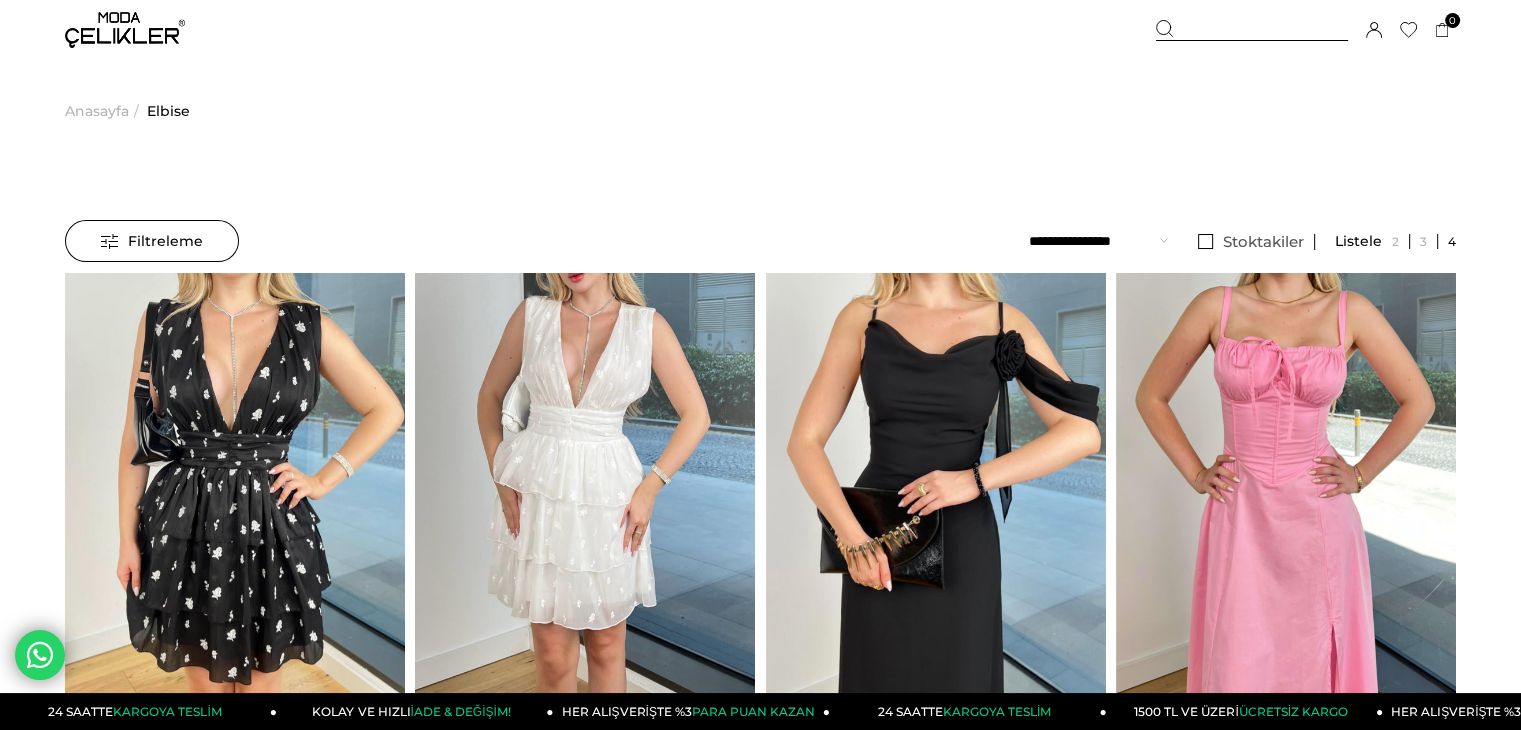 click on "Kaydettigim Filtreyi Kullan
Filtreleme
Filtreleme
Sıralama
Filtreleme Stoktakiler
Kategoriler
Elbise
Triko Elbise
Davet Elbisesi
Uzun Elbise
Kışlık Elbise
Balon Kol Elbise
Mavi Elbise
Straplez Elbise
Yırtmaçlı Elbise
Kokteyl Elbisesi
After Party Elbisesi
Askılı Elbise
Payetli Elbise" at bounding box center [760, 6400] 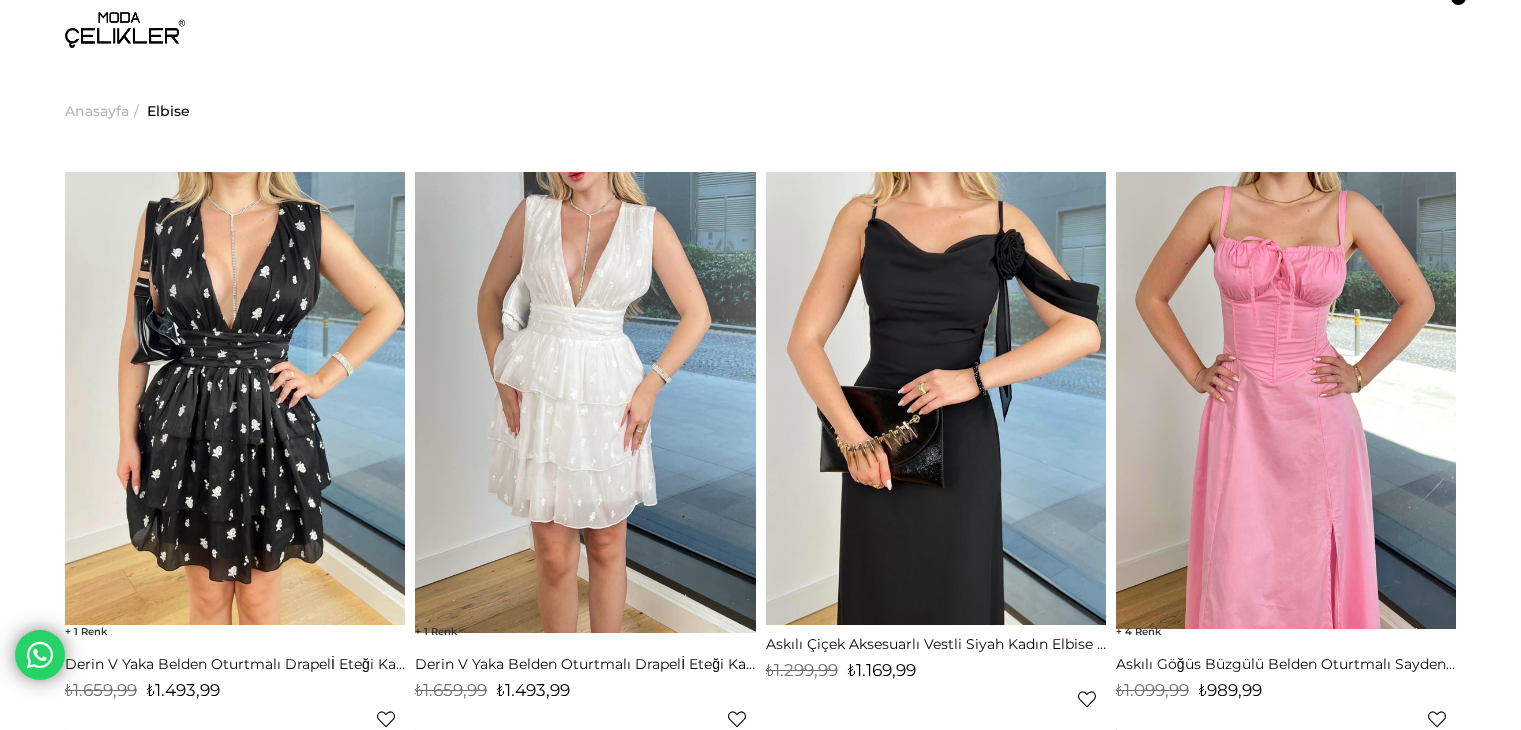 scroll, scrollTop: 0, scrollLeft: 0, axis: both 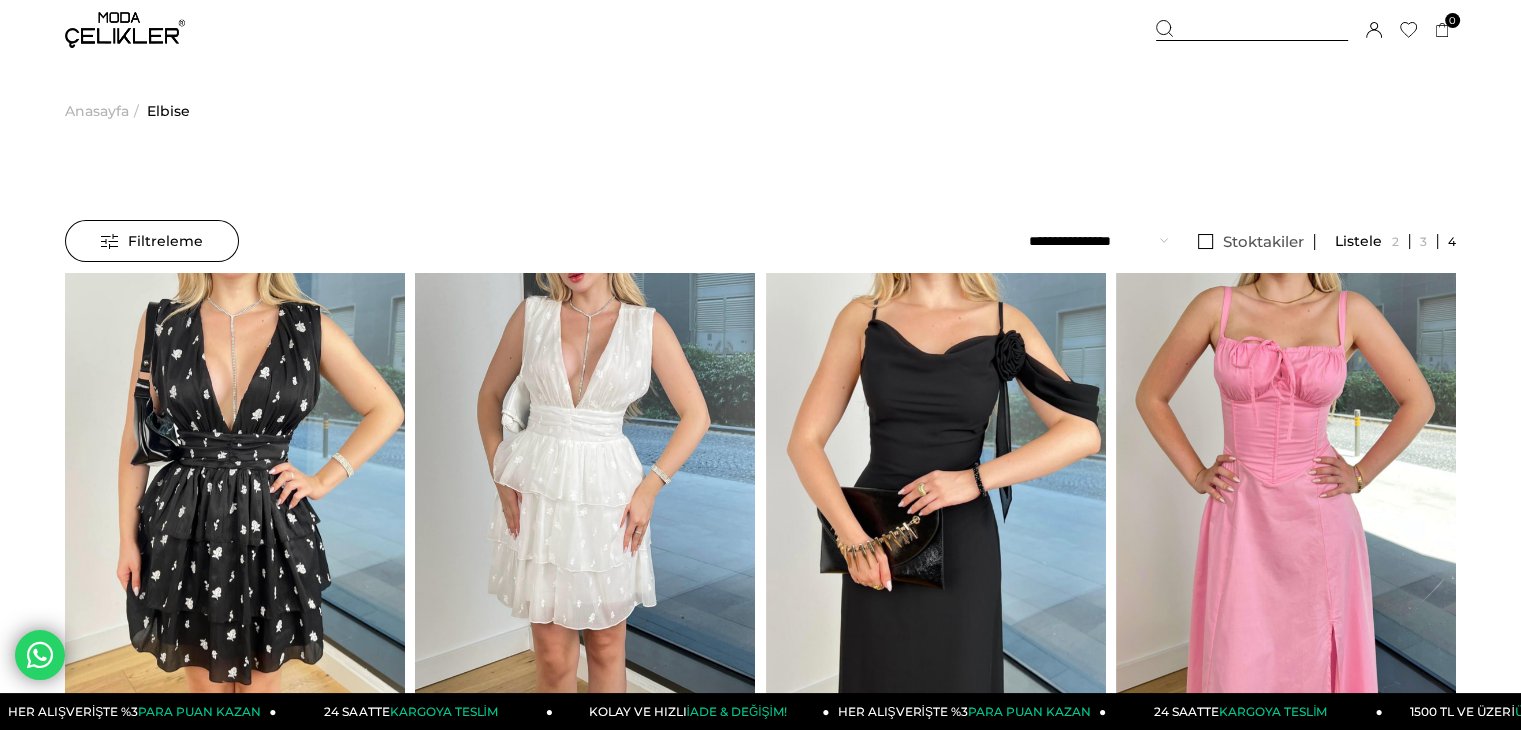 click on "Anasayfa" at bounding box center [97, 111] 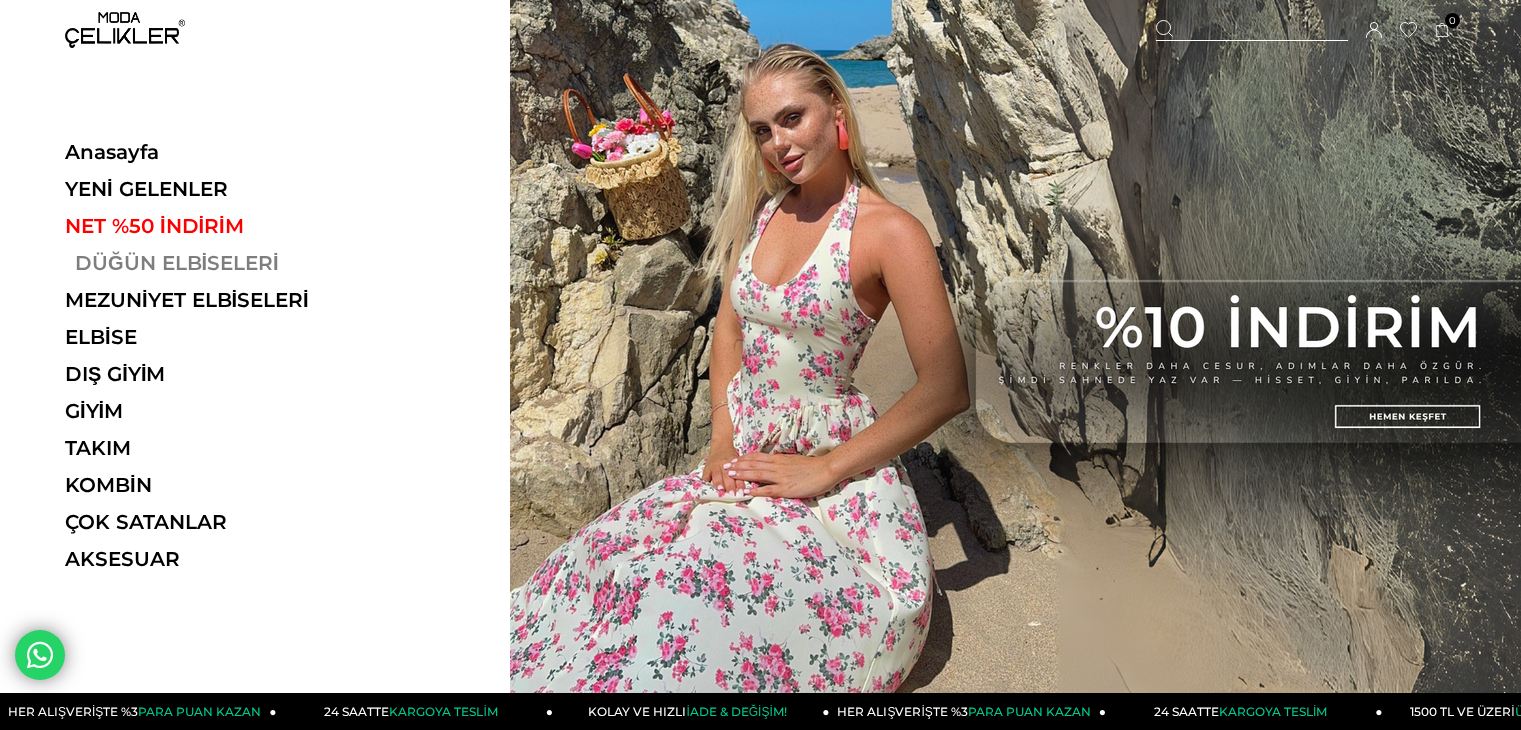 scroll, scrollTop: 0, scrollLeft: 0, axis: both 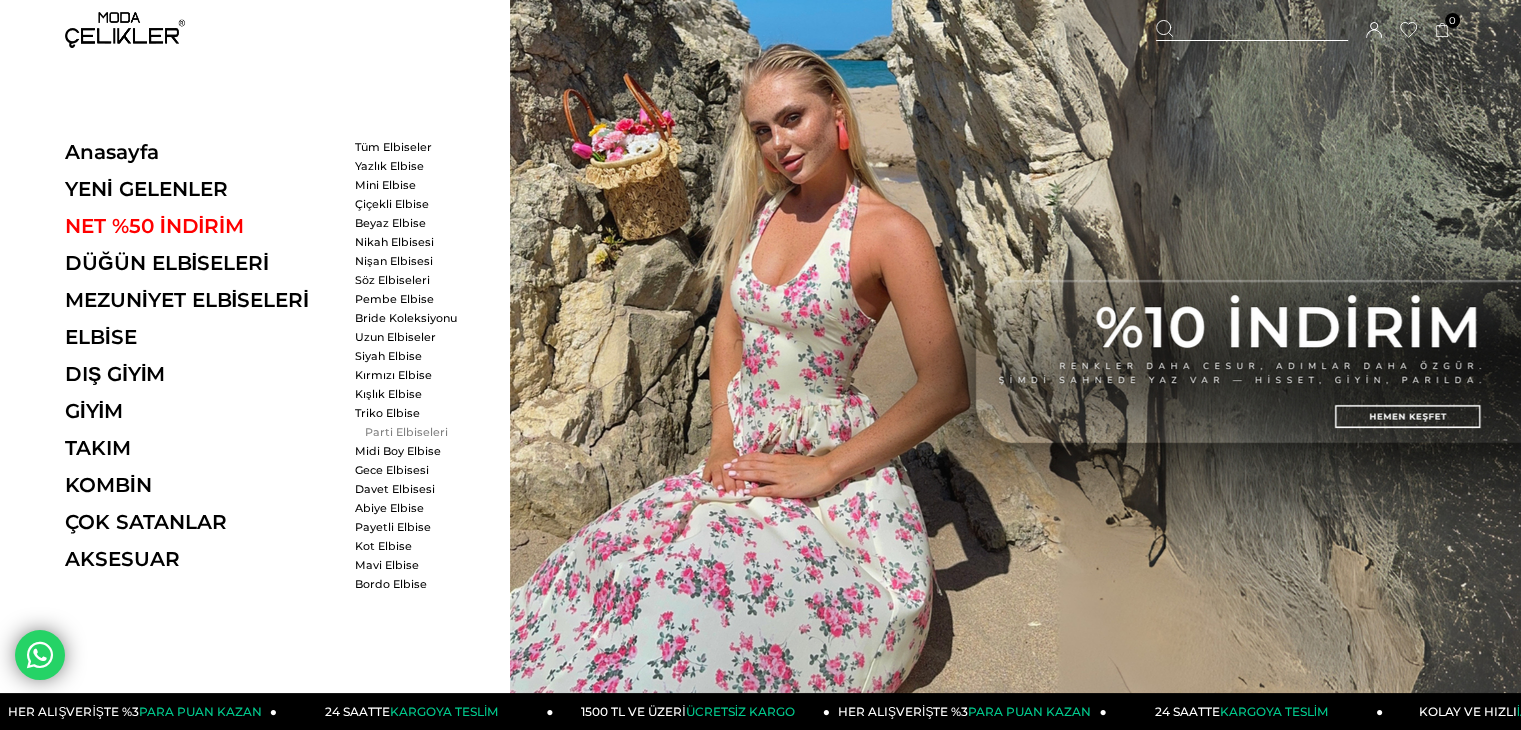 click on "Parti Elbiseleri" at bounding box center [412, 432] 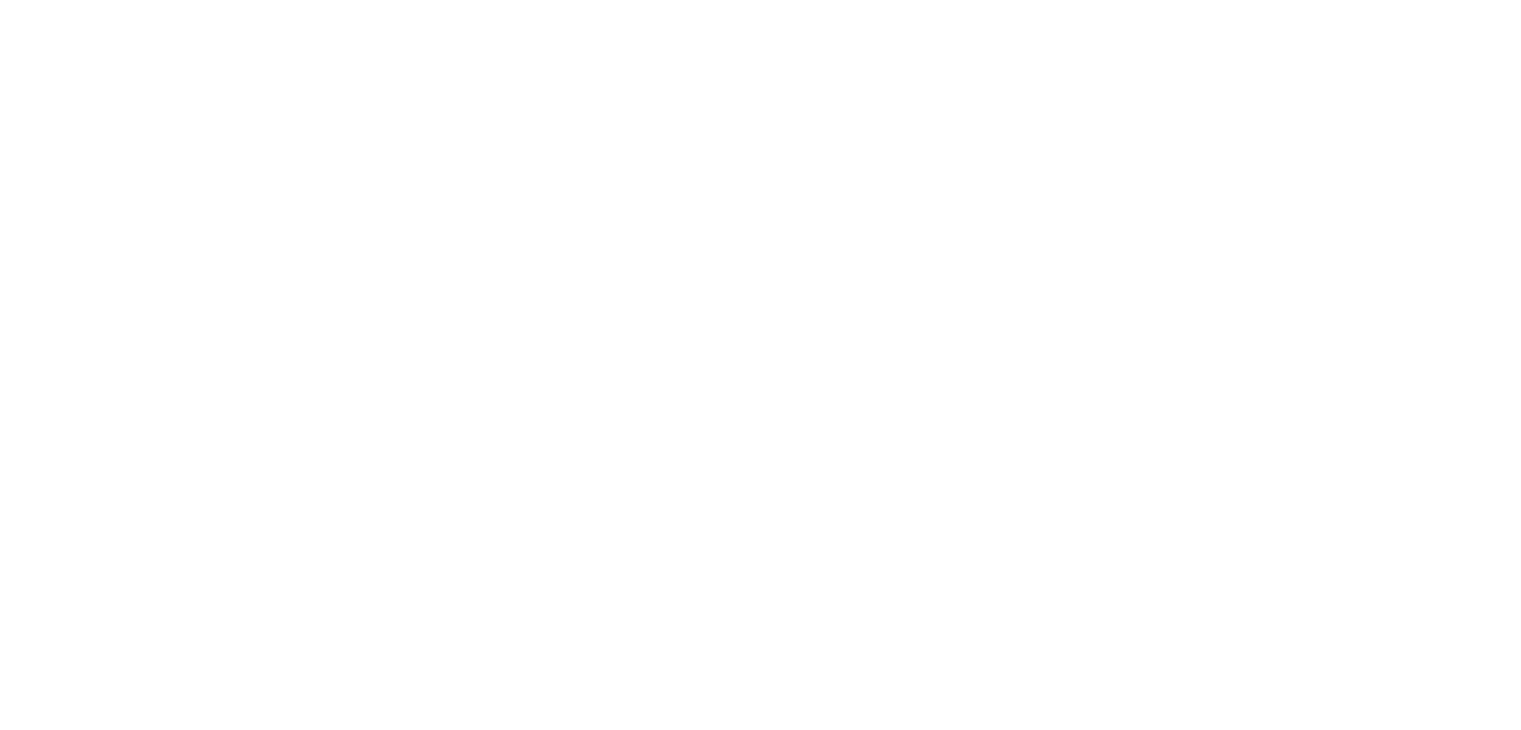 scroll, scrollTop: 0, scrollLeft: 0, axis: both 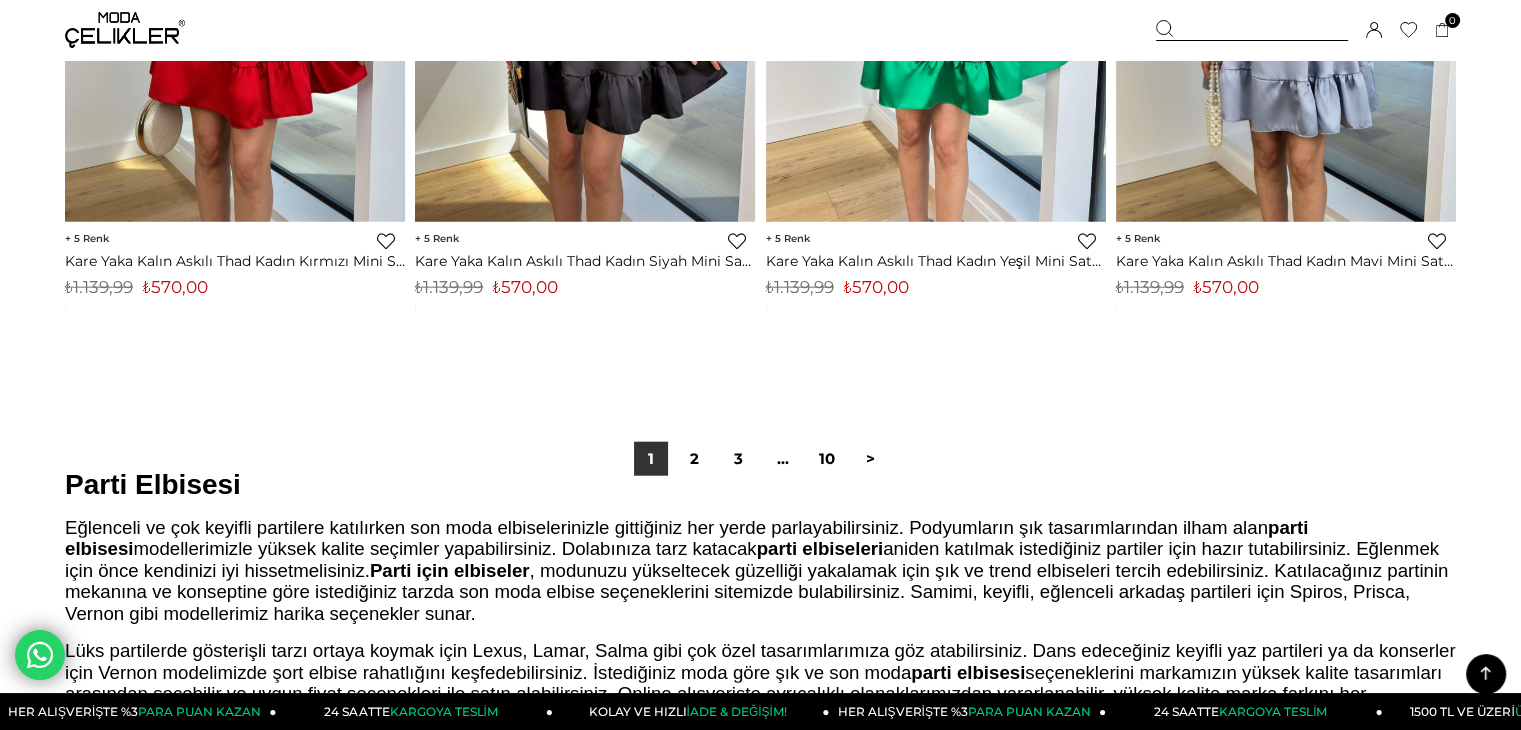 drag, startPoint x: 699, startPoint y: 459, endPoint x: 728, endPoint y: 585, distance: 129.29424 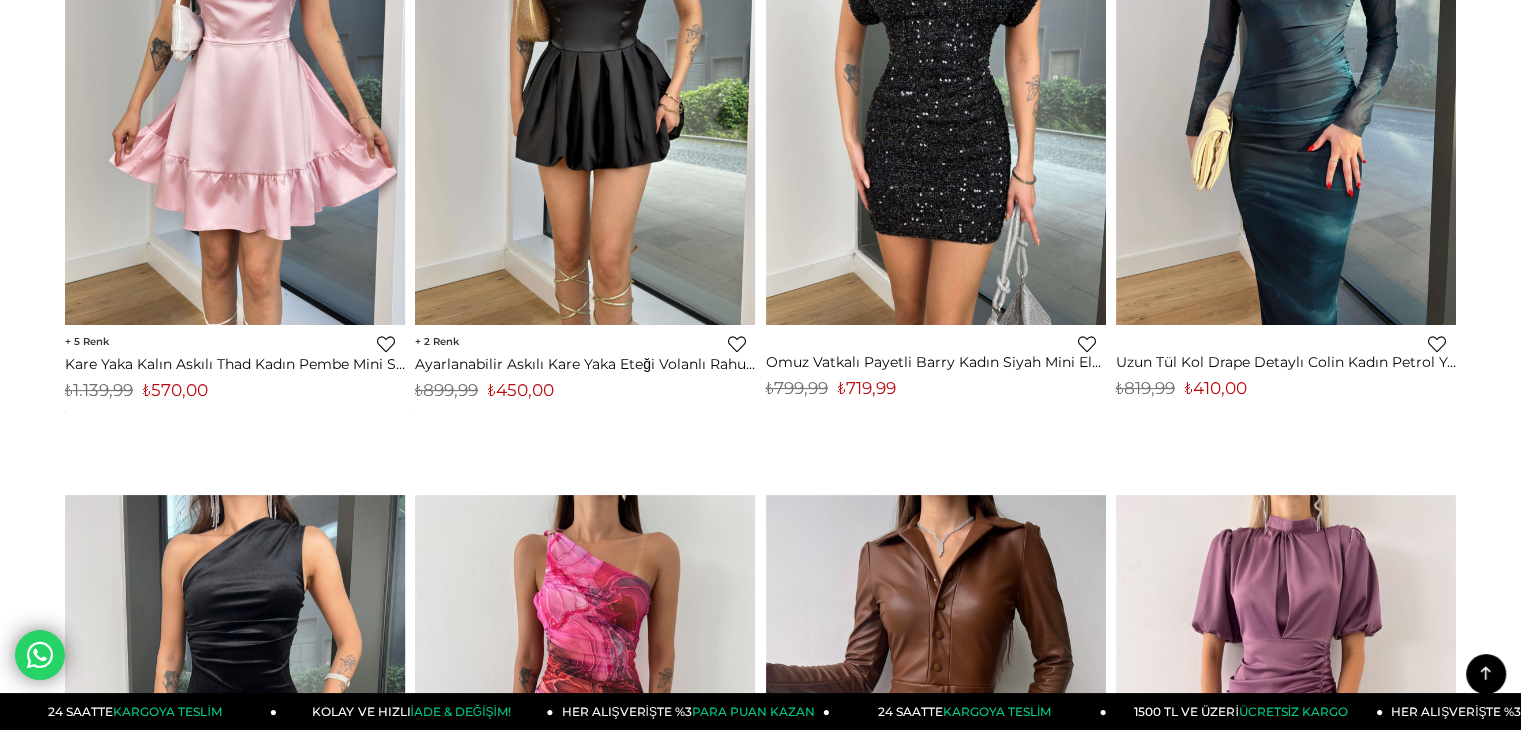scroll, scrollTop: 0, scrollLeft: 0, axis: both 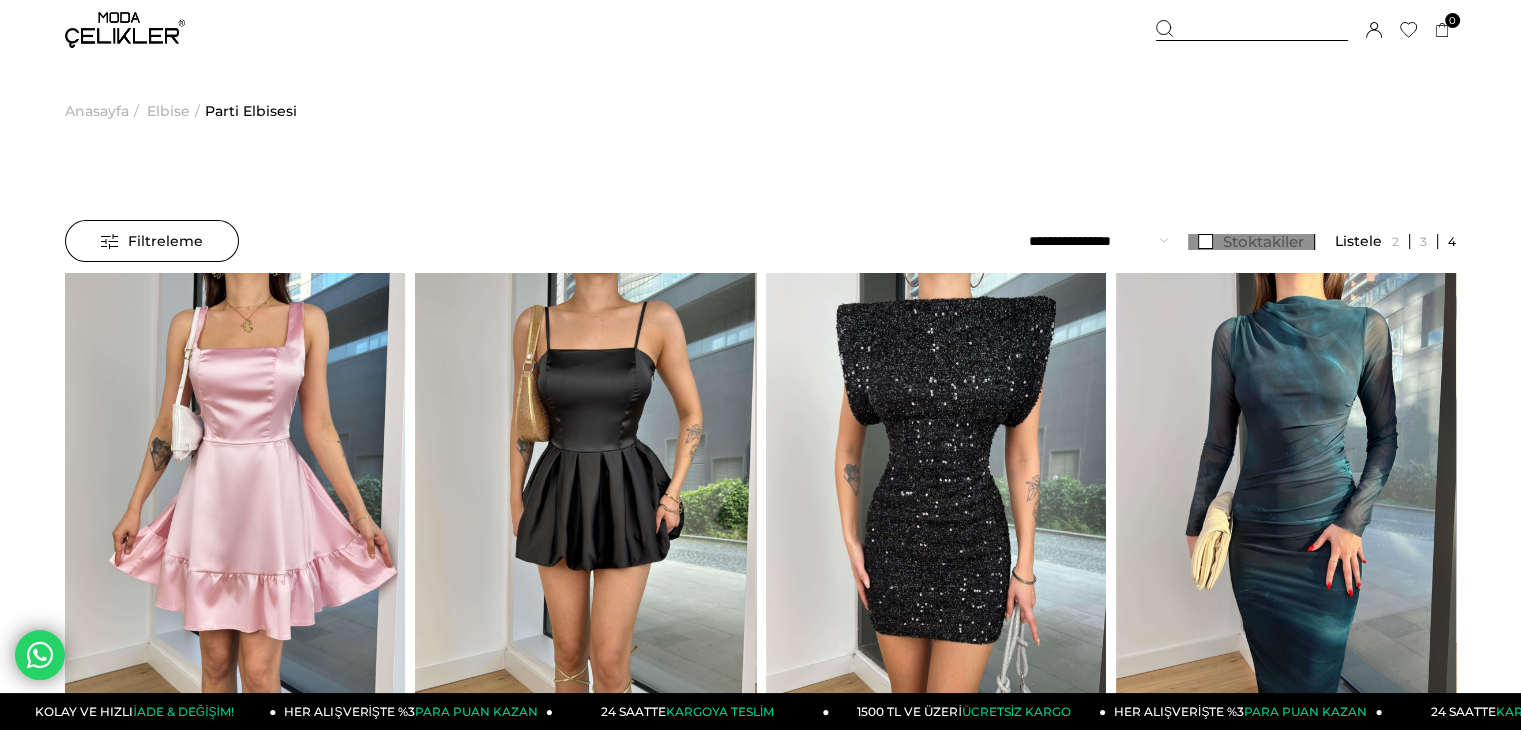 click on "Stoktakiler" at bounding box center [1251, 242] 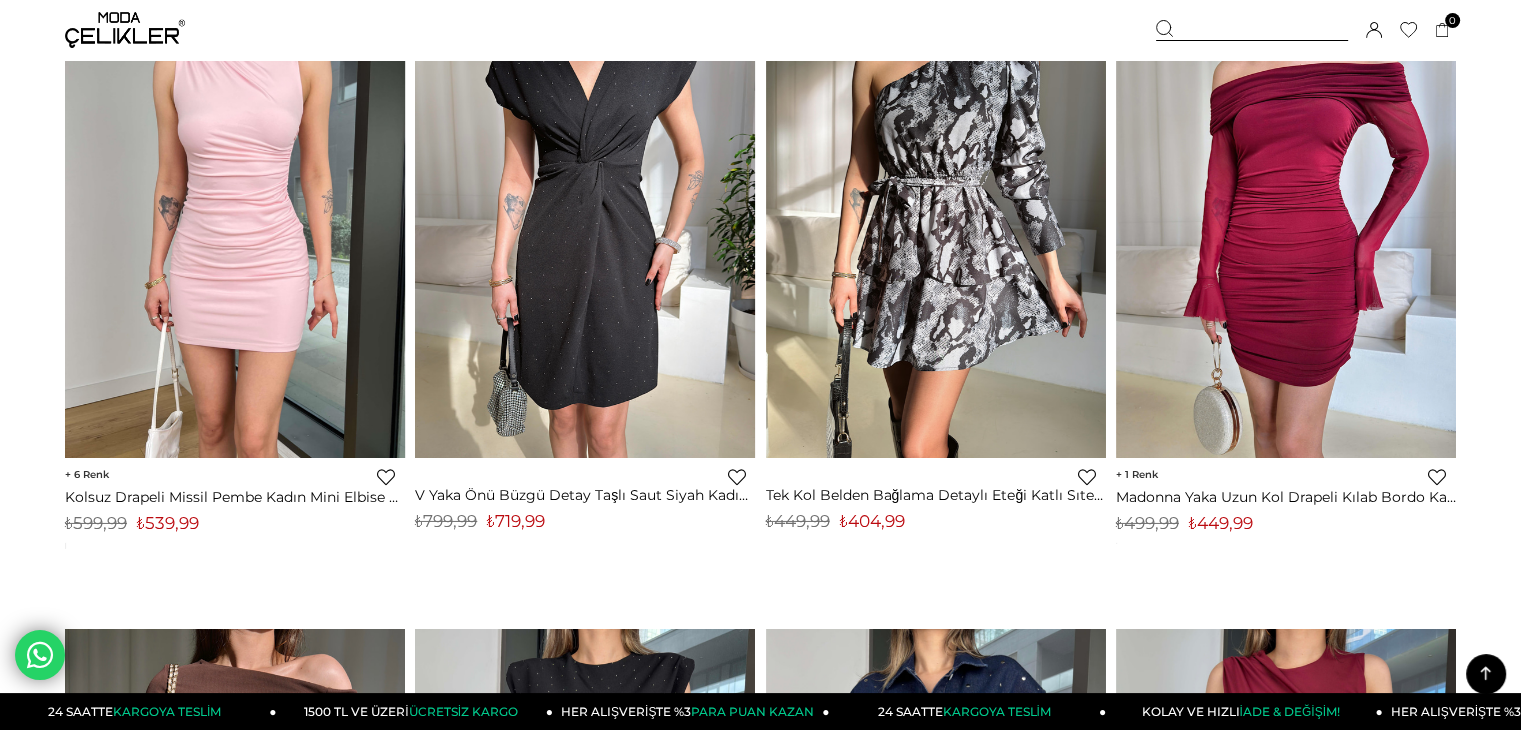 scroll, scrollTop: 6600, scrollLeft: 0, axis: vertical 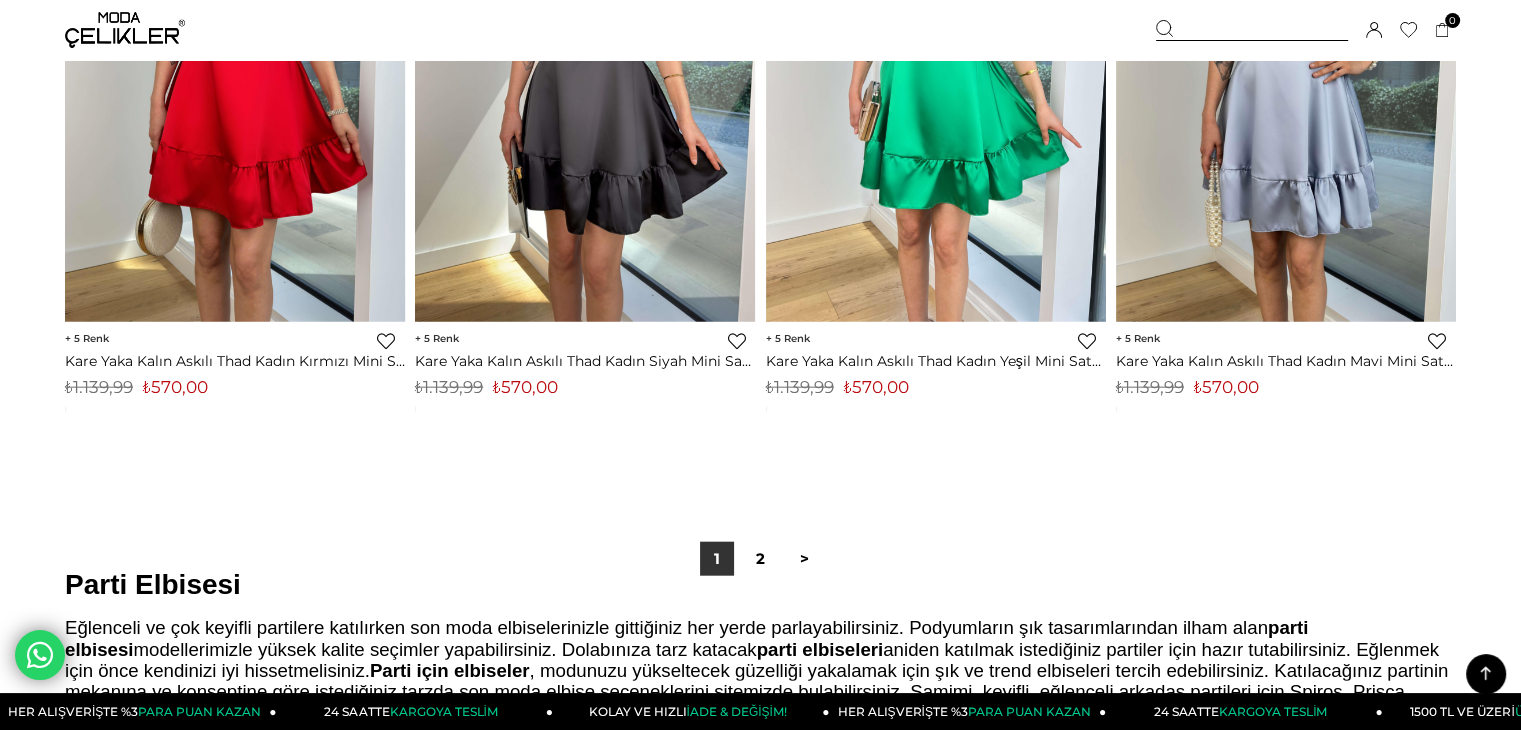 drag, startPoint x: 766, startPoint y: 561, endPoint x: 749, endPoint y: 569, distance: 18.788294 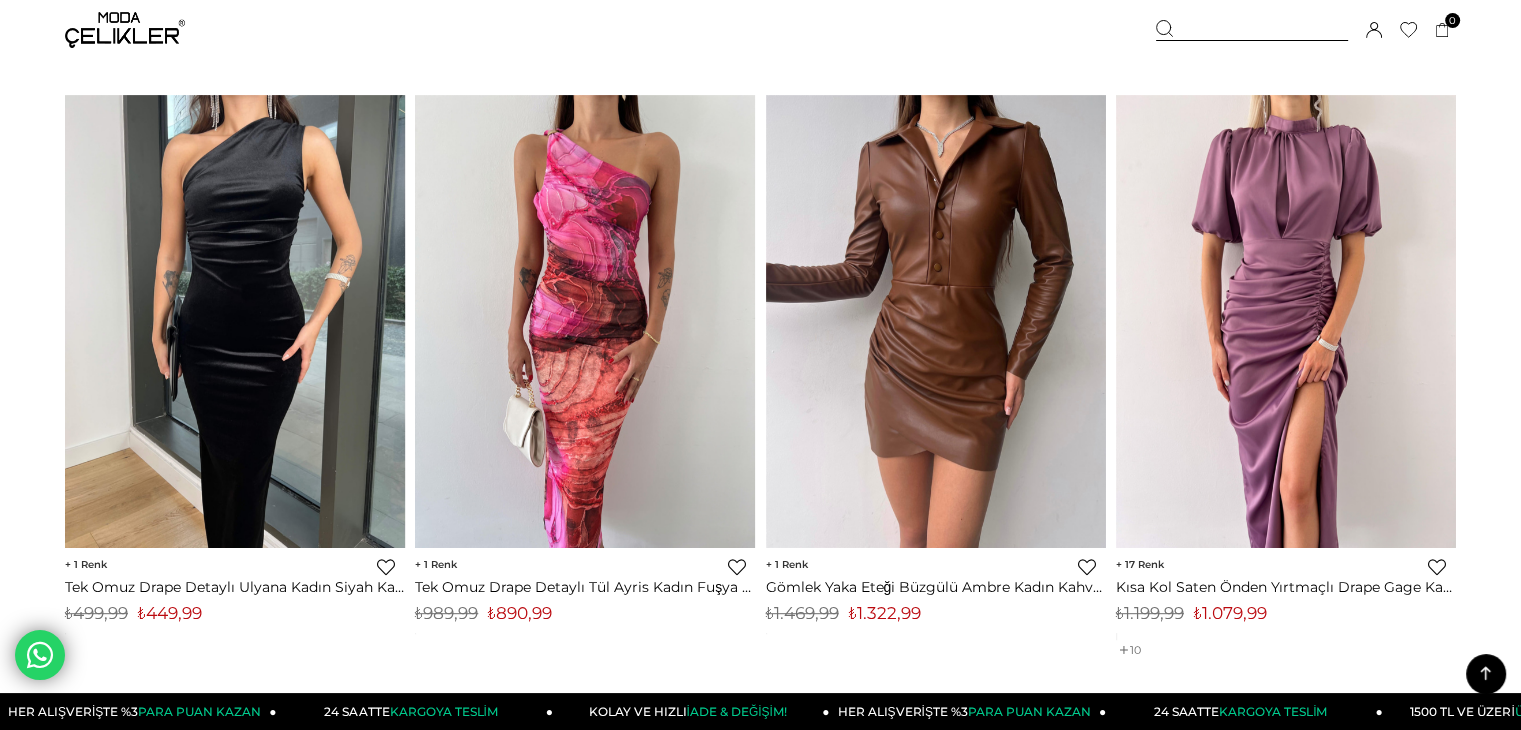 scroll, scrollTop: 0, scrollLeft: 0, axis: both 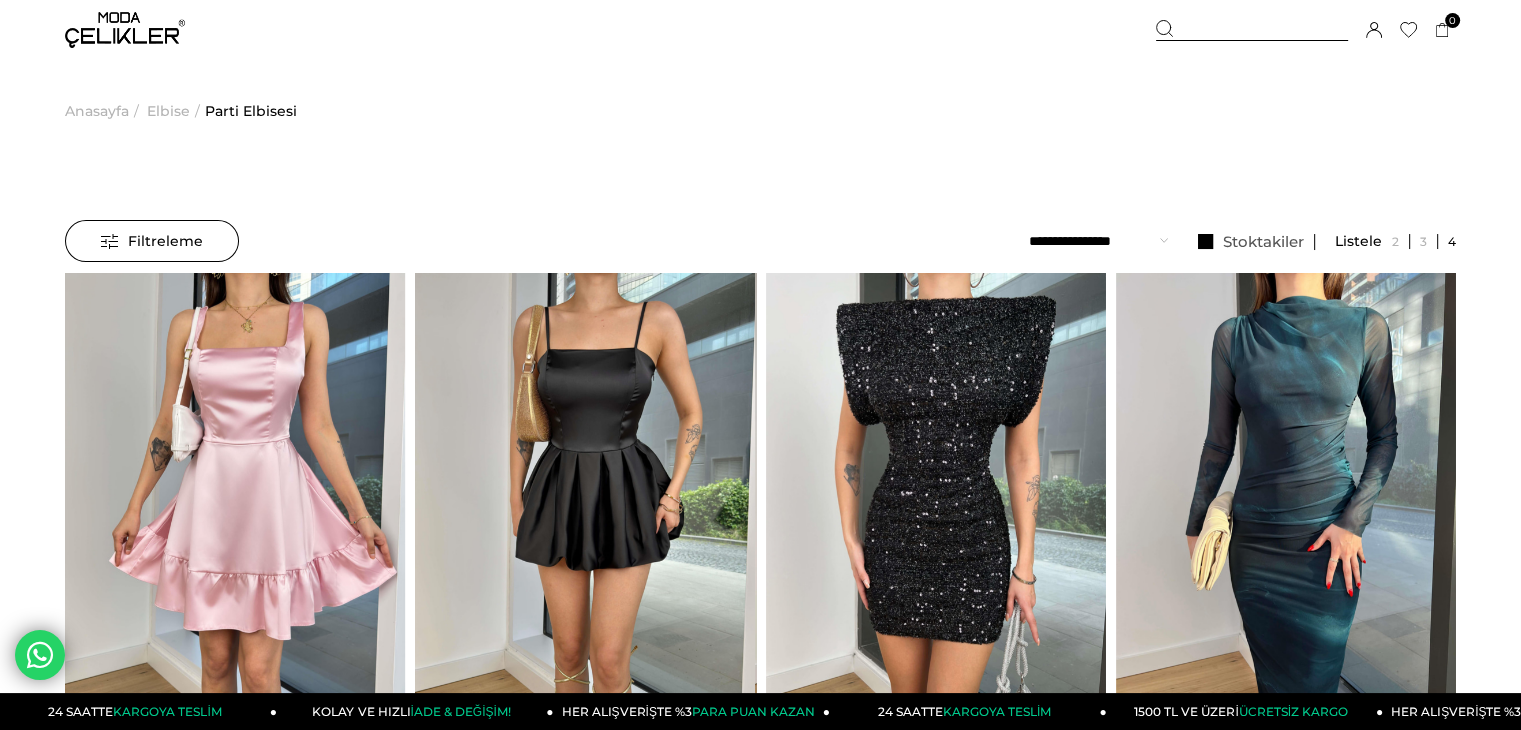 click on "Elbise" at bounding box center (168, 111) 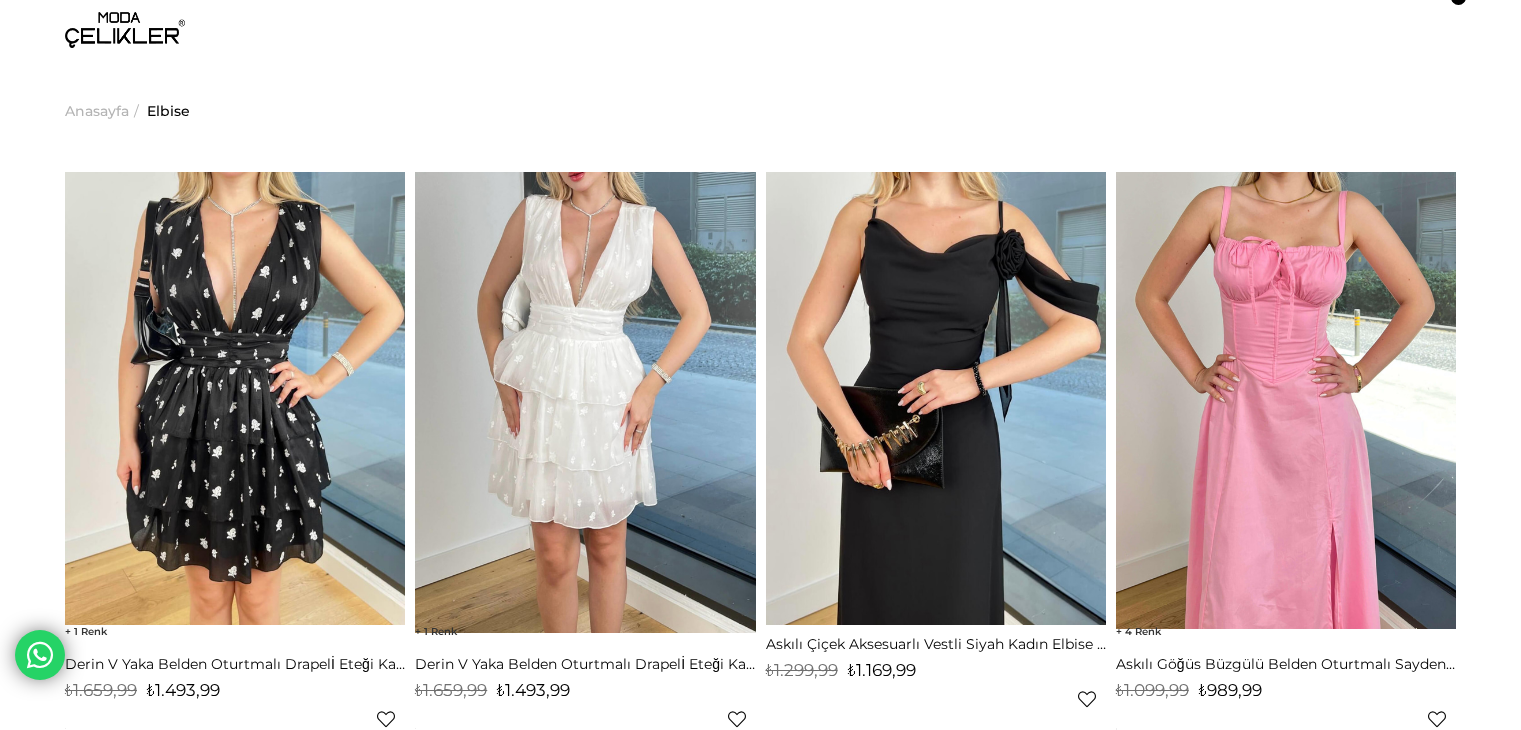 scroll, scrollTop: 0, scrollLeft: 0, axis: both 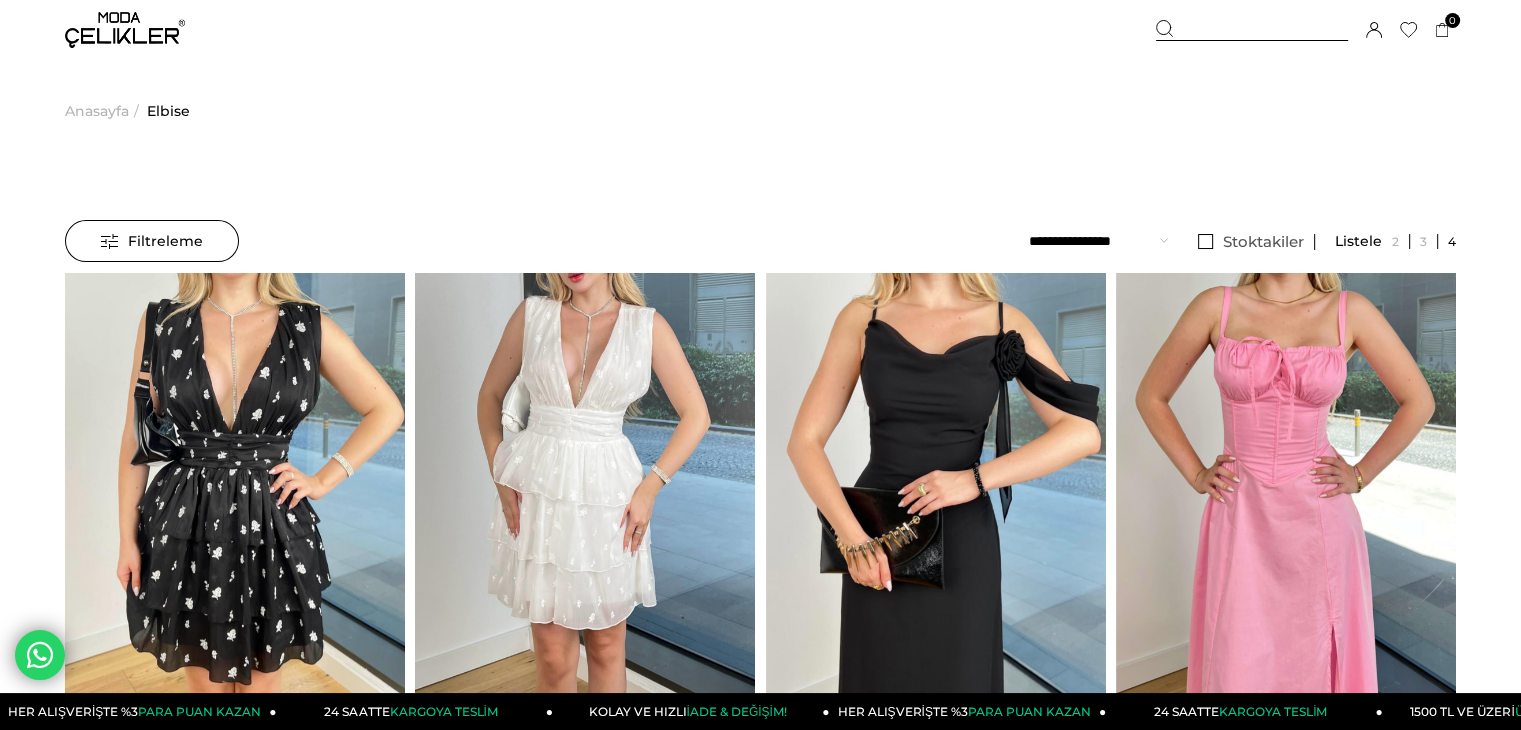 click on "Stoktakiler" at bounding box center [1251, 242] 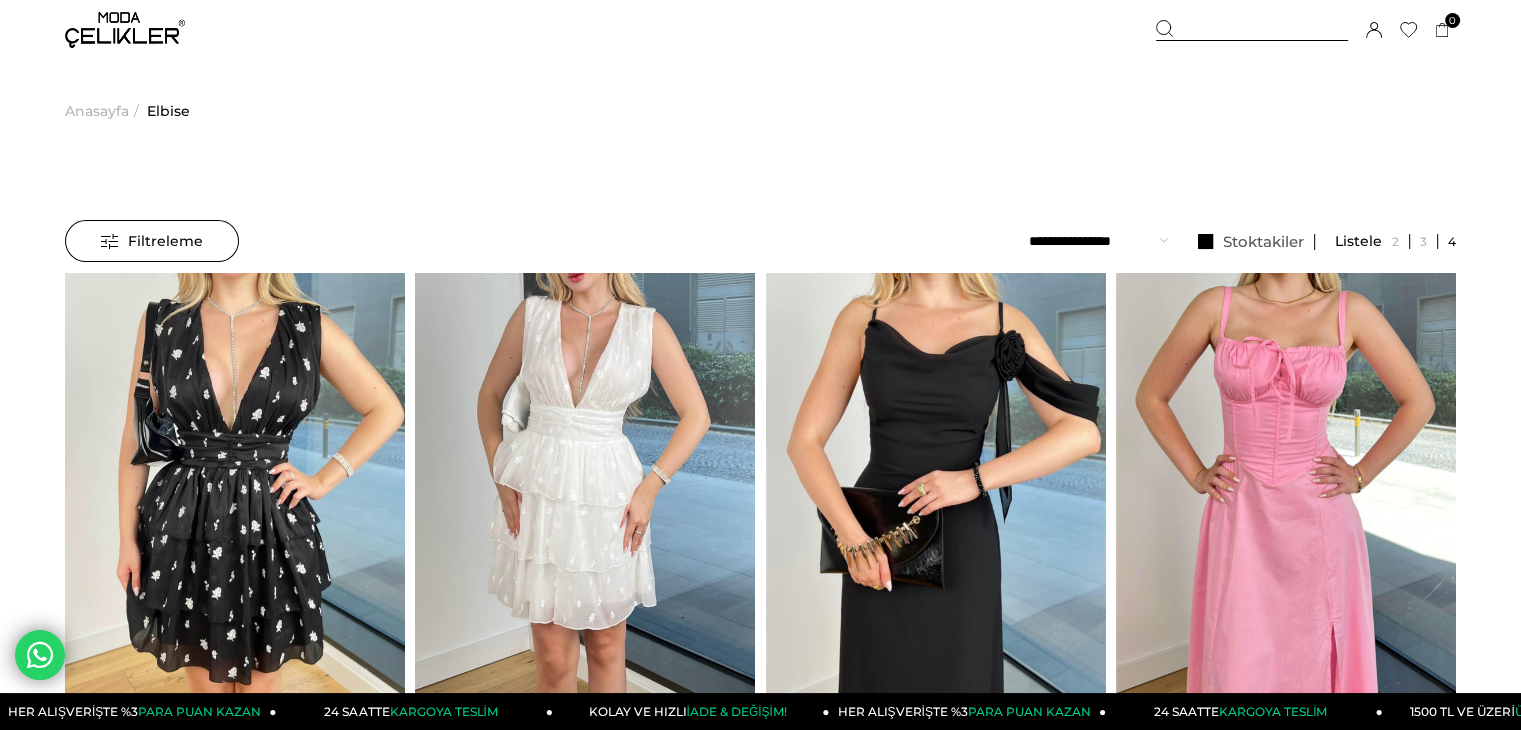 scroll, scrollTop: 0, scrollLeft: 0, axis: both 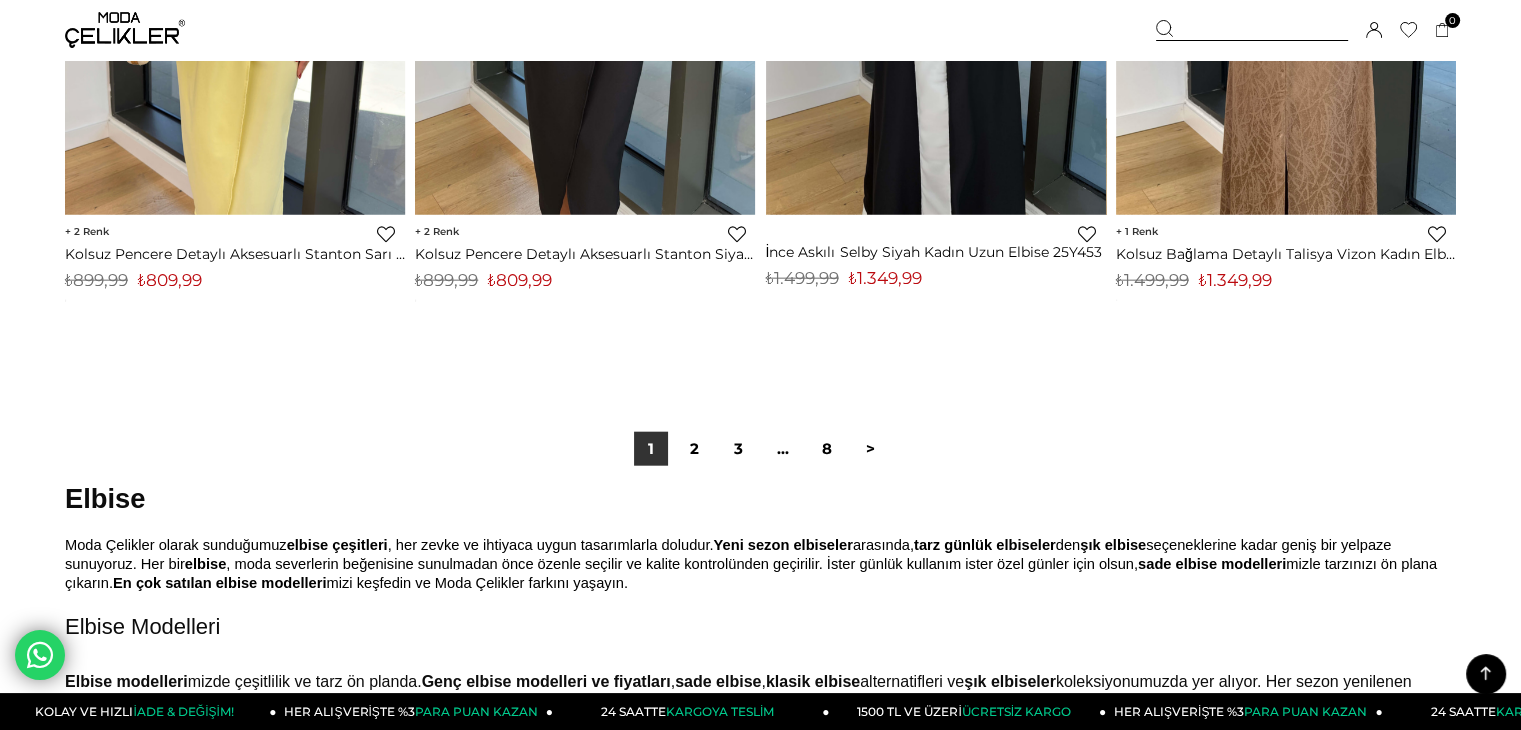 click on "1
2
3
...
8
>" at bounding box center (760, 449) 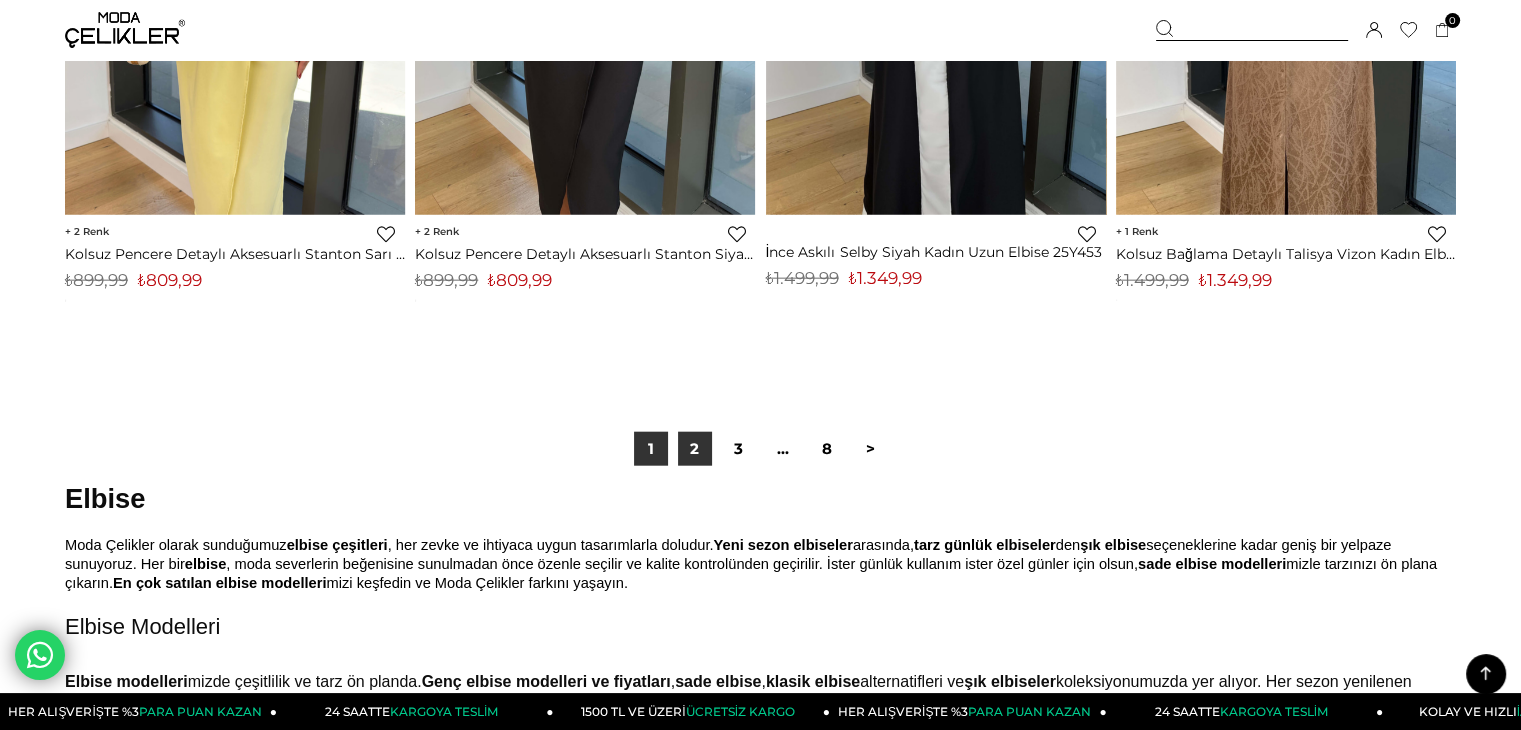 click on "2" at bounding box center (695, 449) 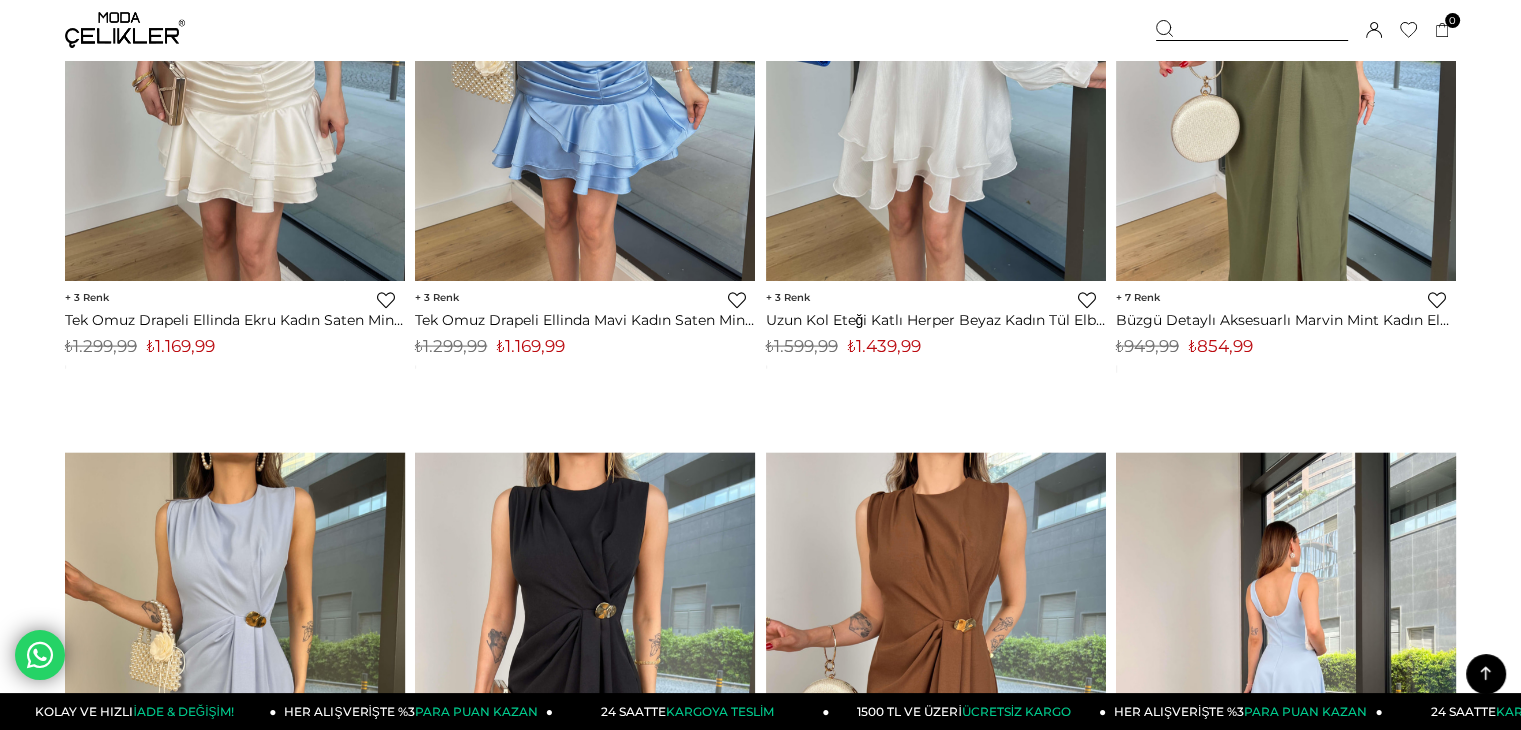 scroll, scrollTop: 12200, scrollLeft: 0, axis: vertical 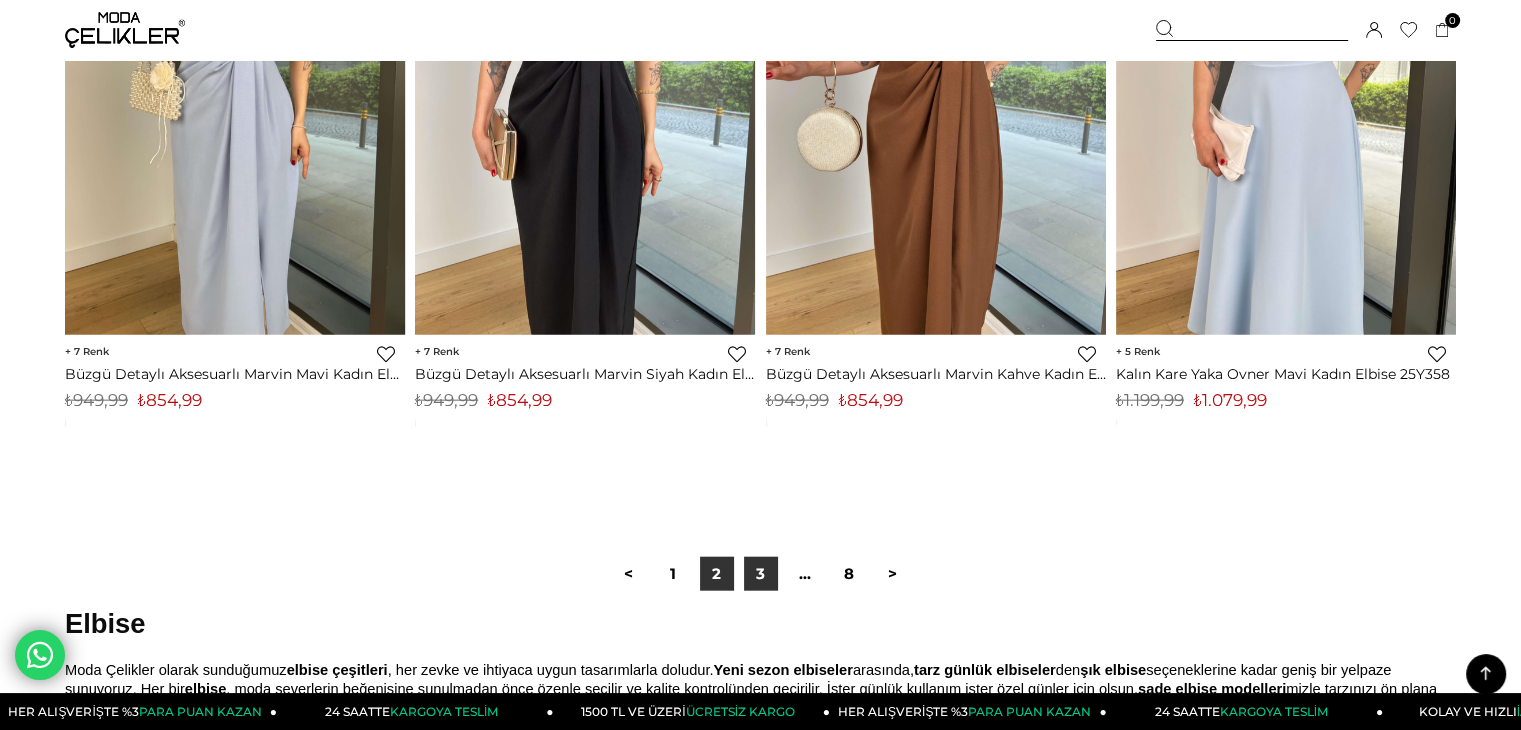 click on "3" at bounding box center [761, 574] 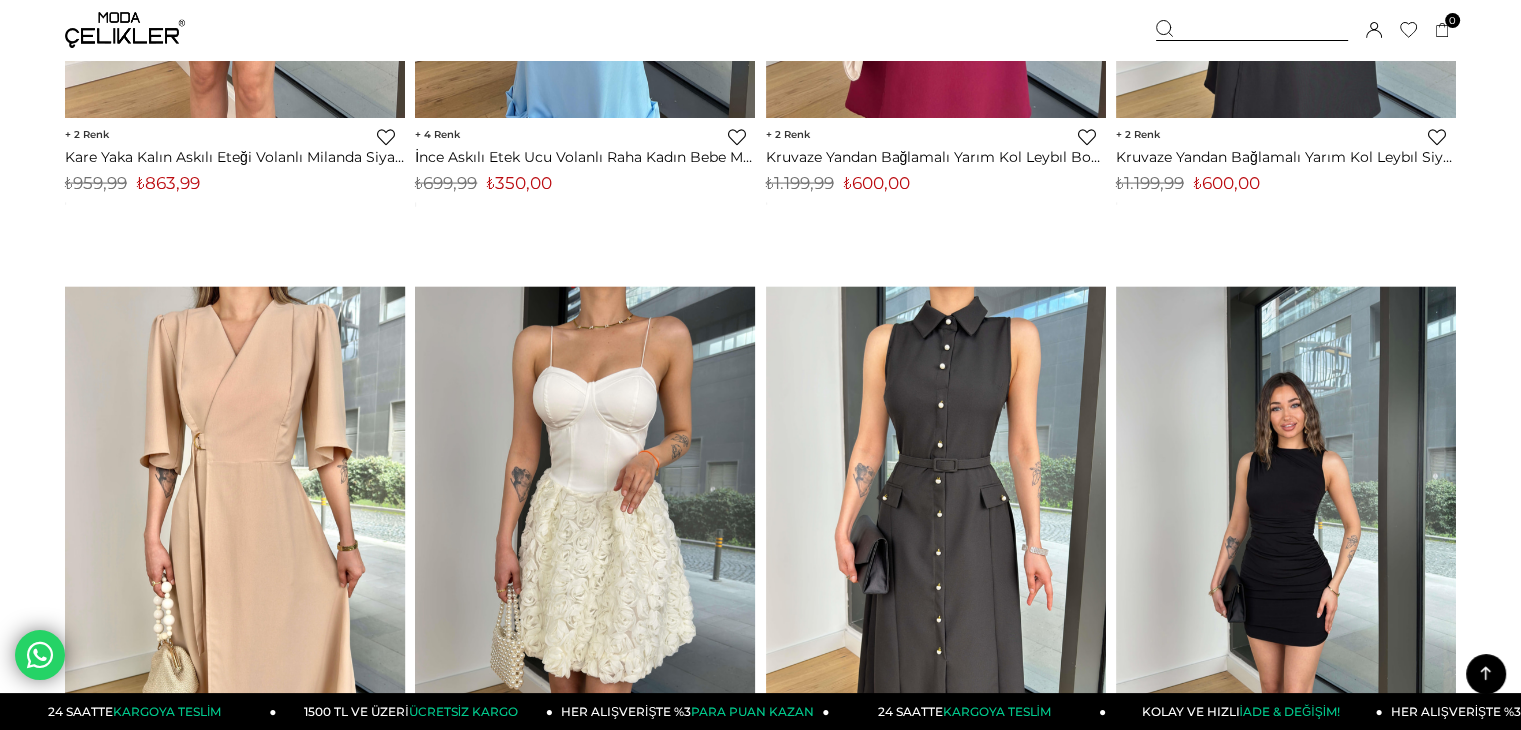 scroll, scrollTop: 12400, scrollLeft: 0, axis: vertical 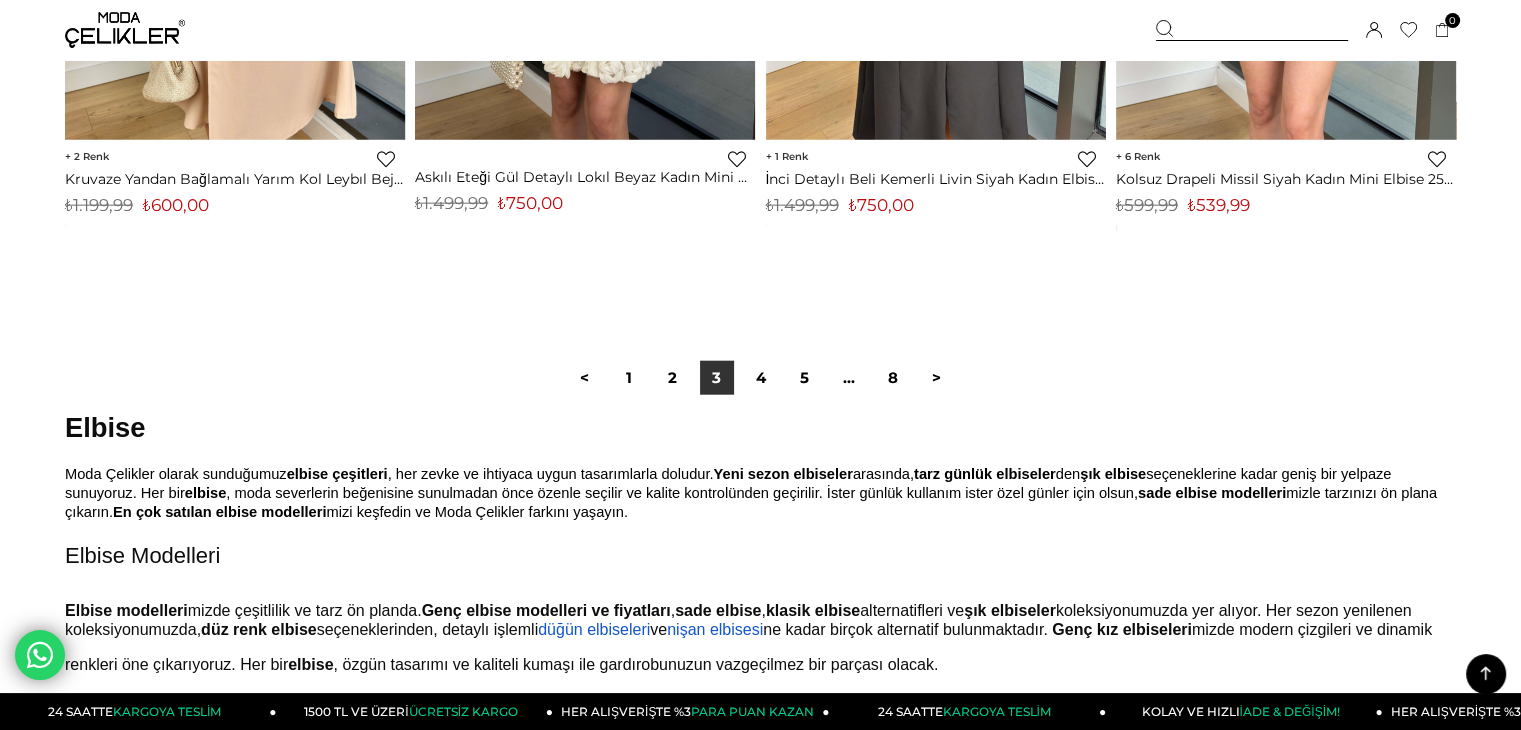 click on "4" at bounding box center [761, 378] 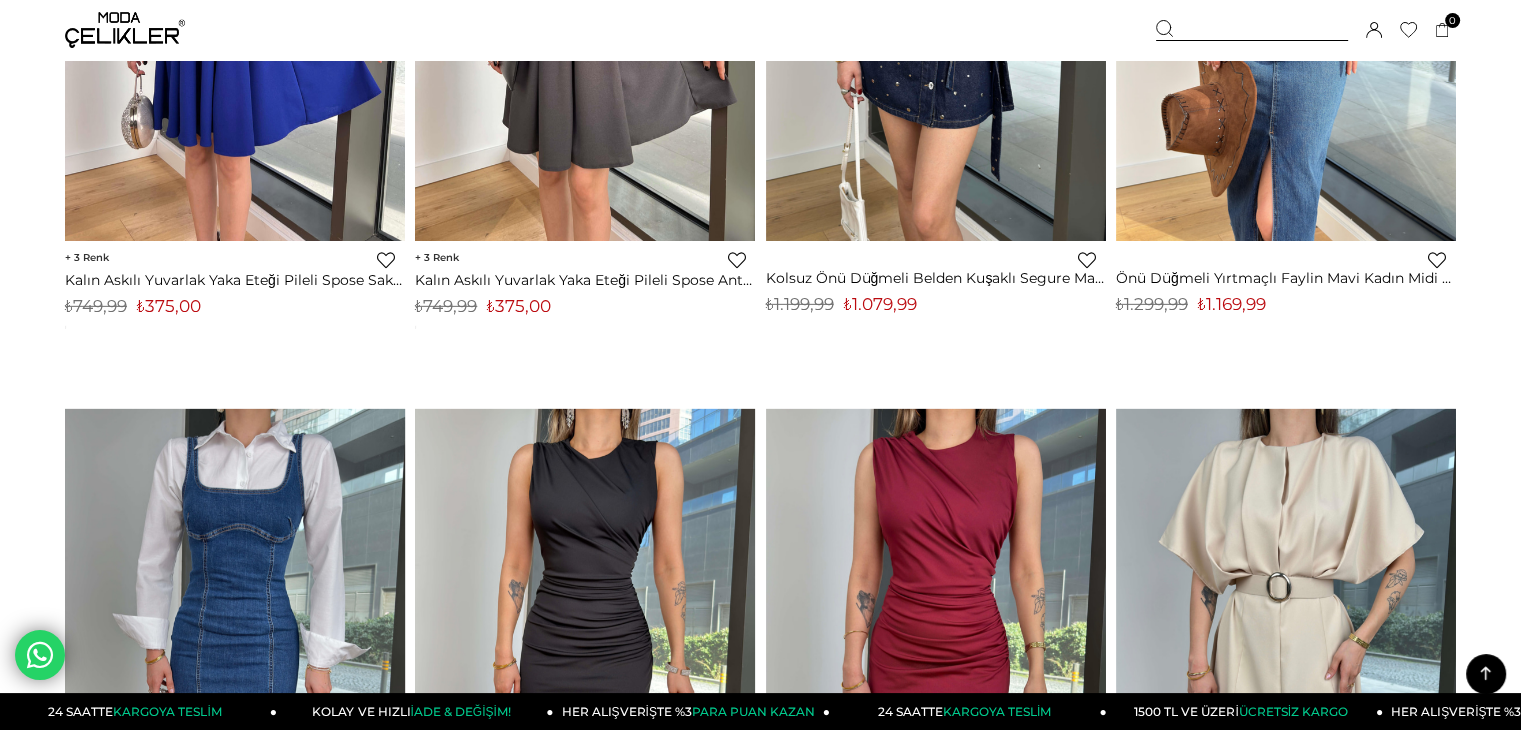 scroll, scrollTop: 6300, scrollLeft: 0, axis: vertical 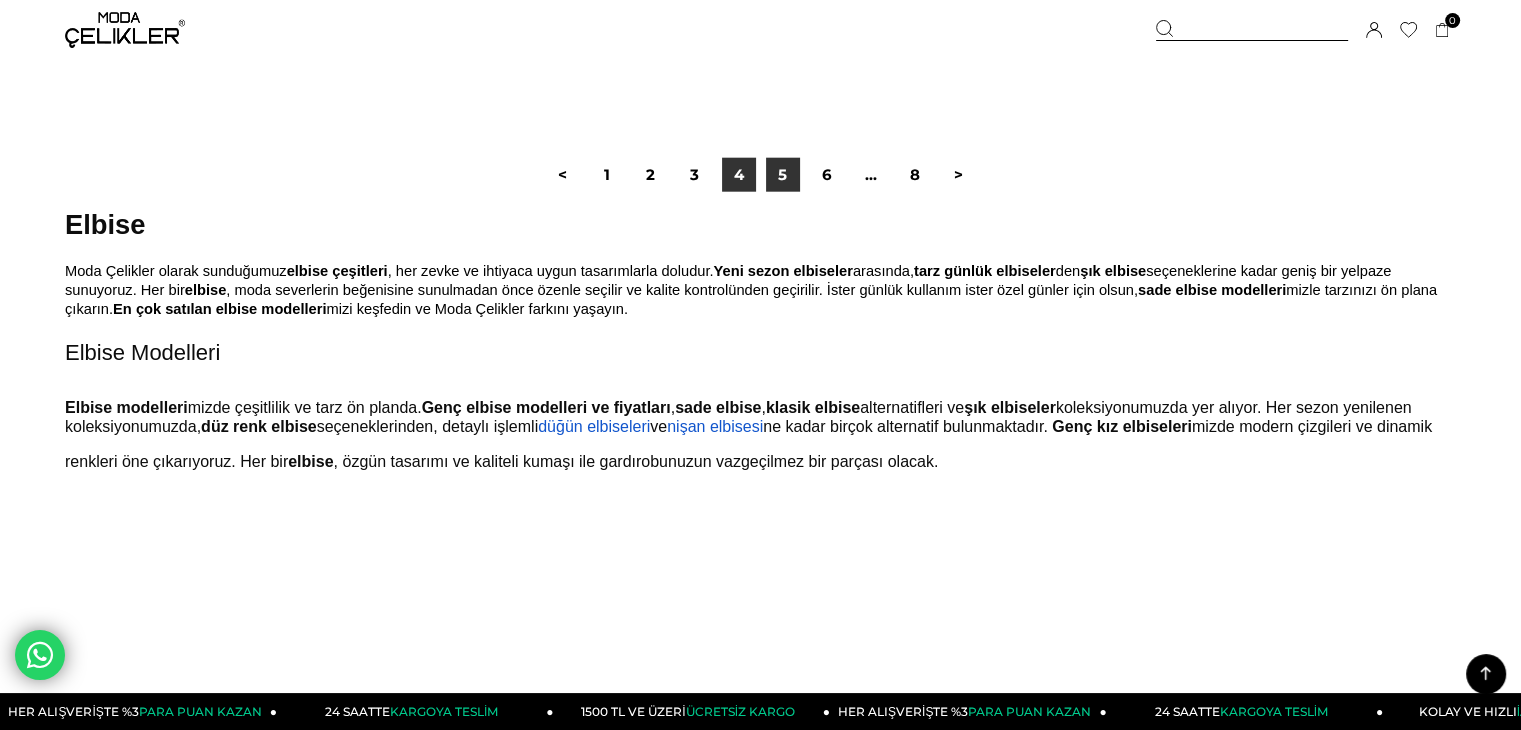 click on "5" at bounding box center (783, 175) 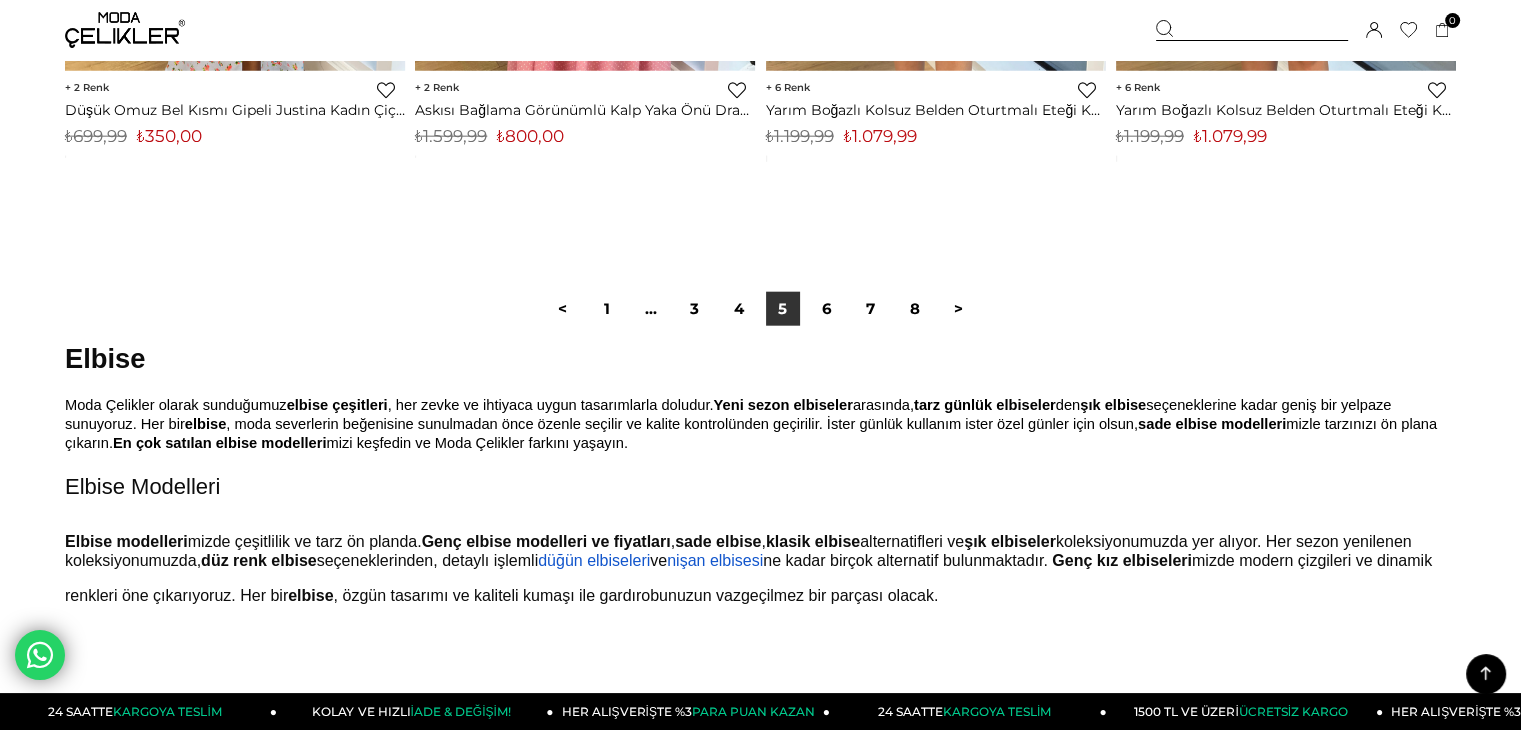 scroll, scrollTop: 12700, scrollLeft: 0, axis: vertical 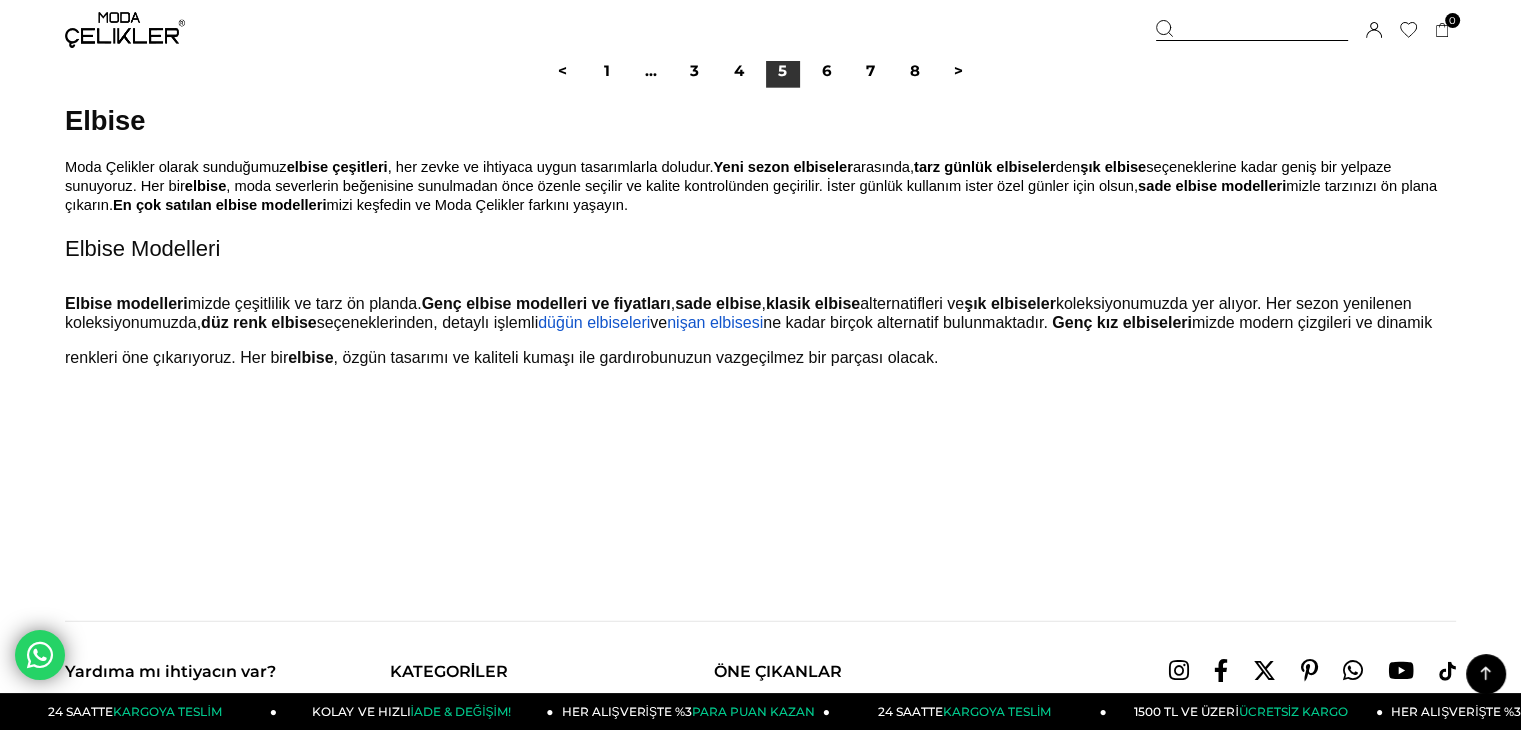 click on "<
1
...
3
4
5
6
7
8
>" at bounding box center [760, 71] 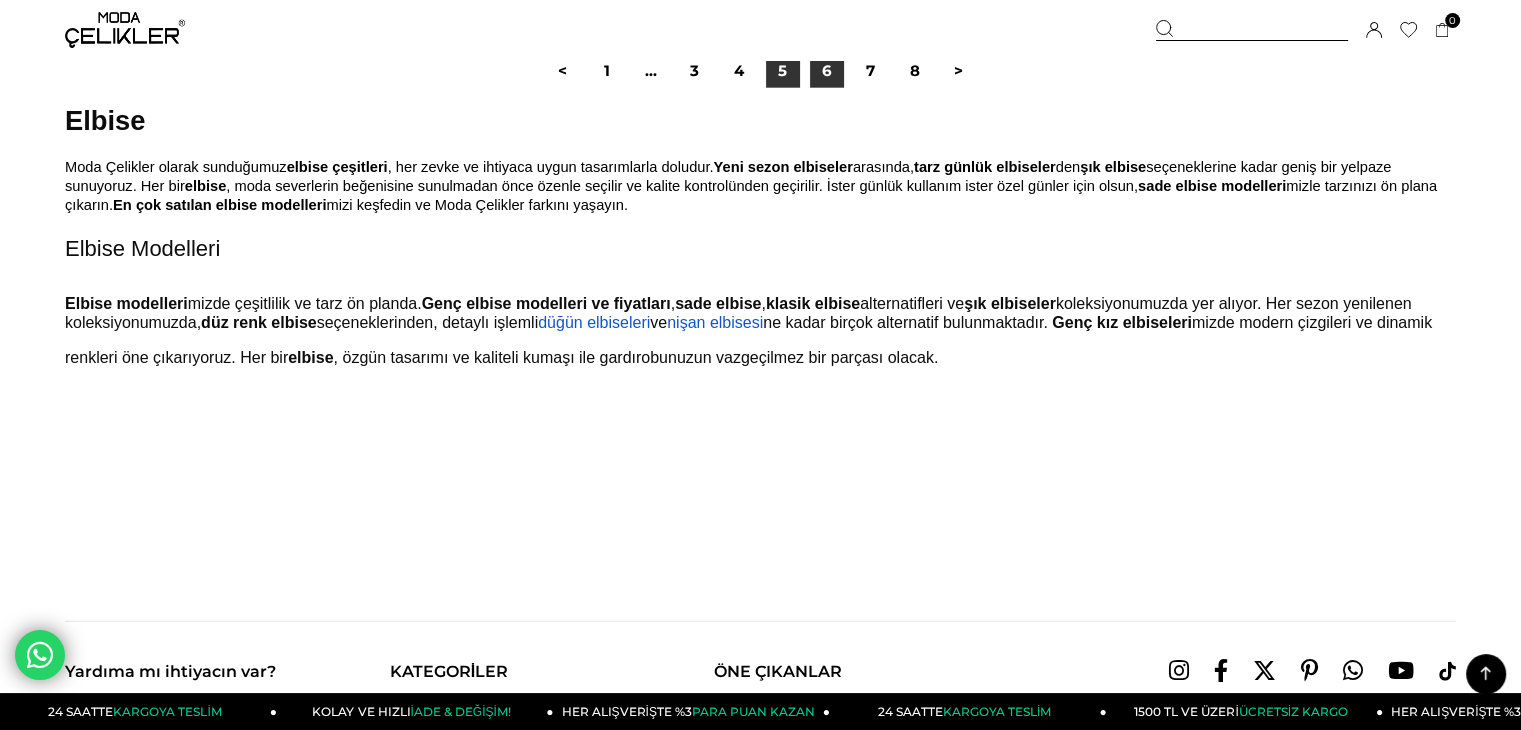 click on "6" at bounding box center (827, 71) 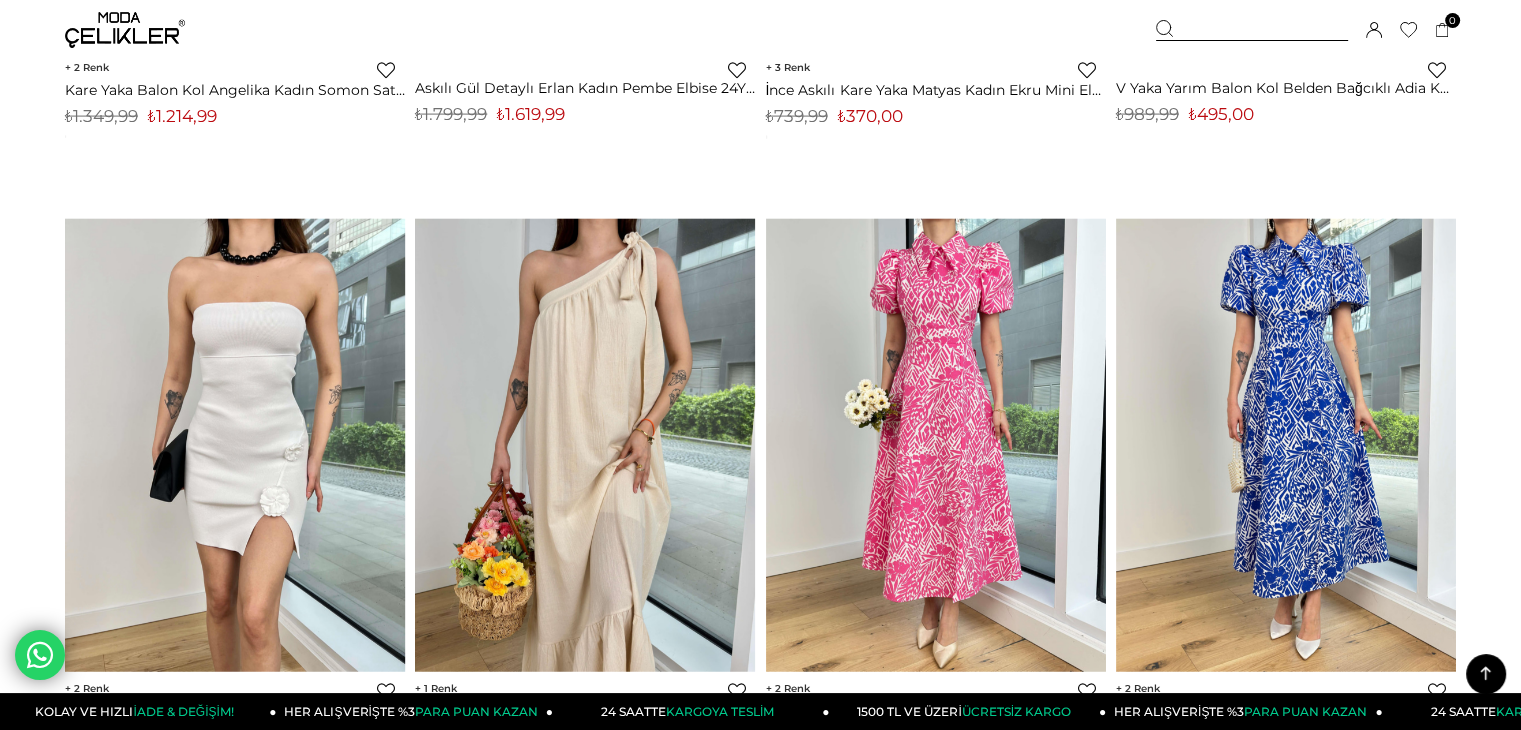 scroll, scrollTop: 12500, scrollLeft: 0, axis: vertical 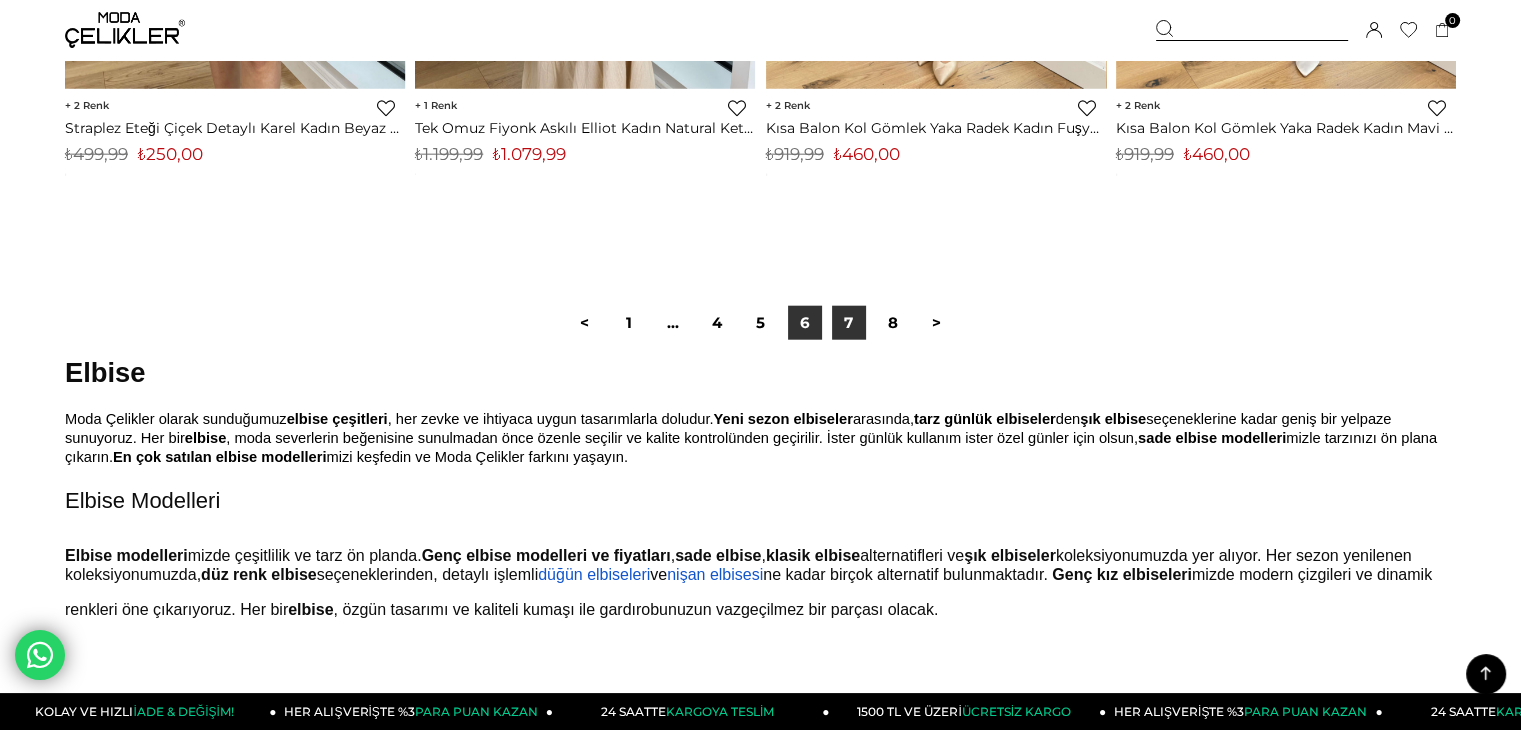 click on "7" at bounding box center (849, 323) 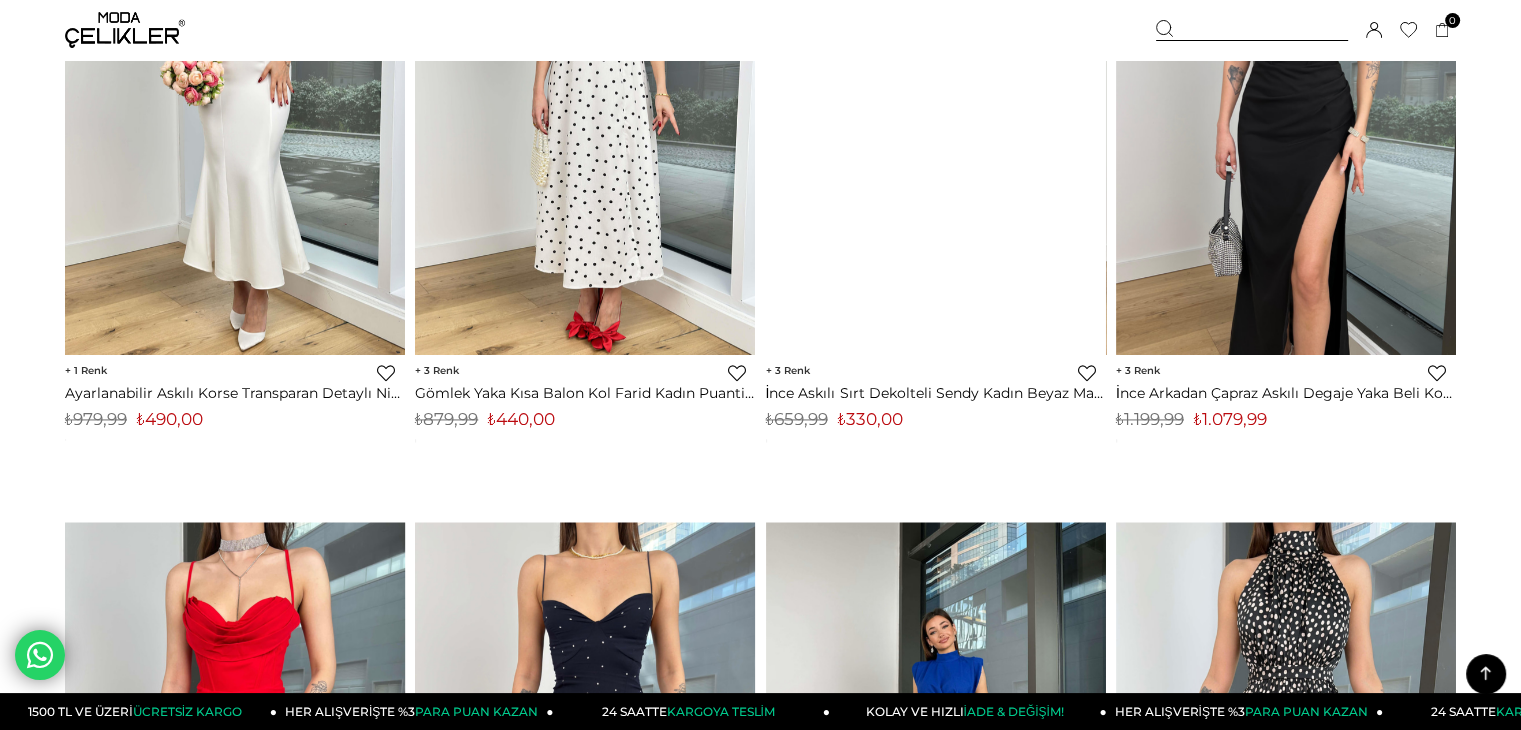 scroll, scrollTop: 3300, scrollLeft: 0, axis: vertical 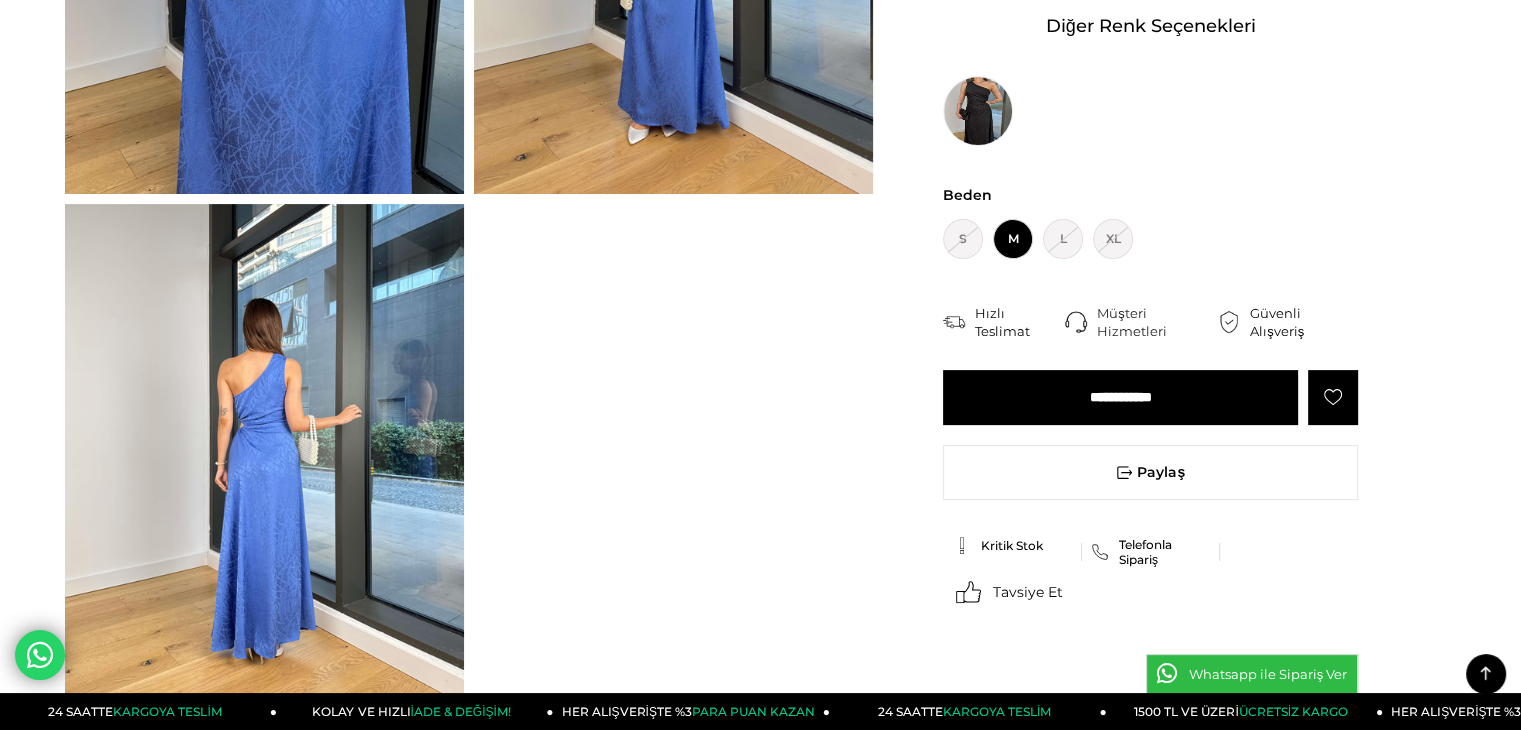 click at bounding box center (264, 470) 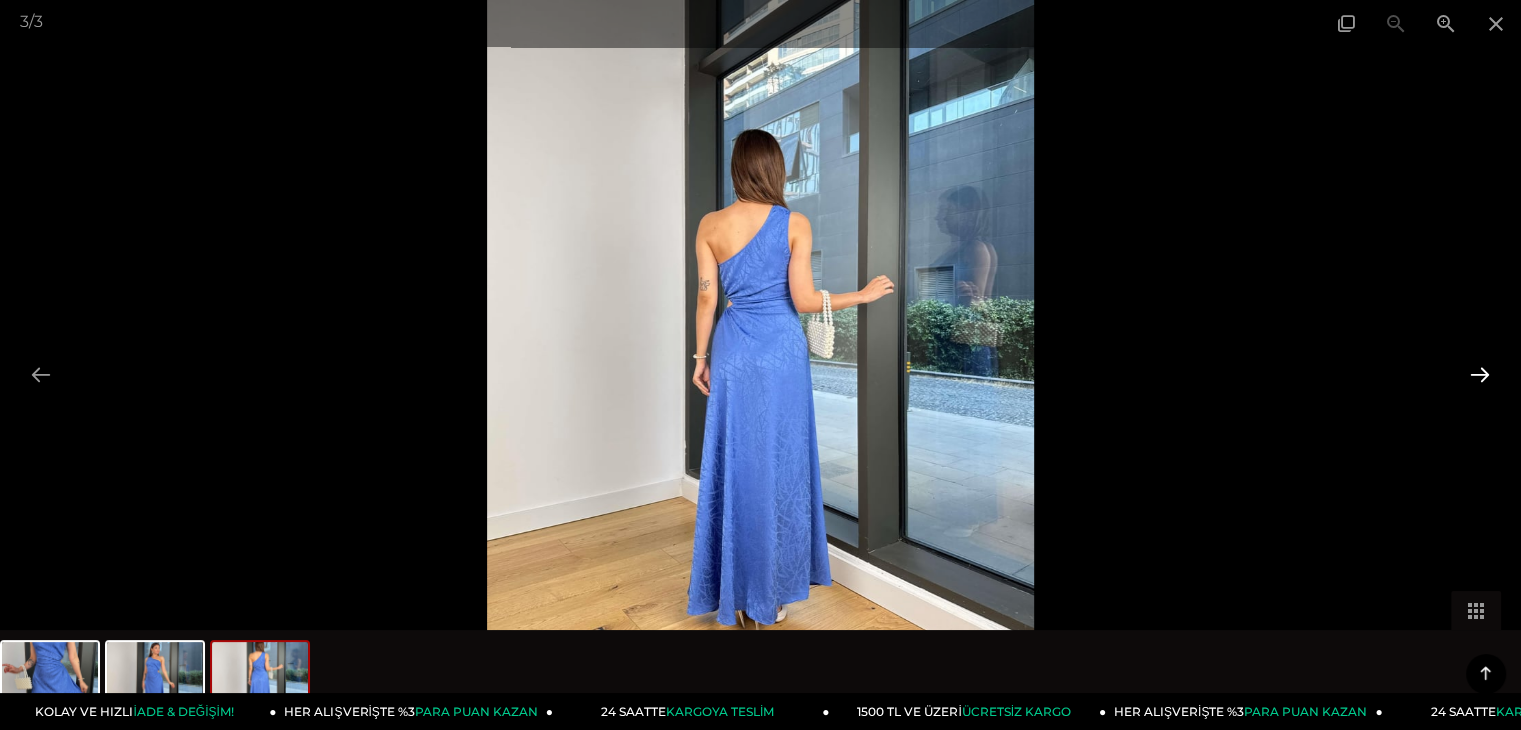 click at bounding box center (1480, 374) 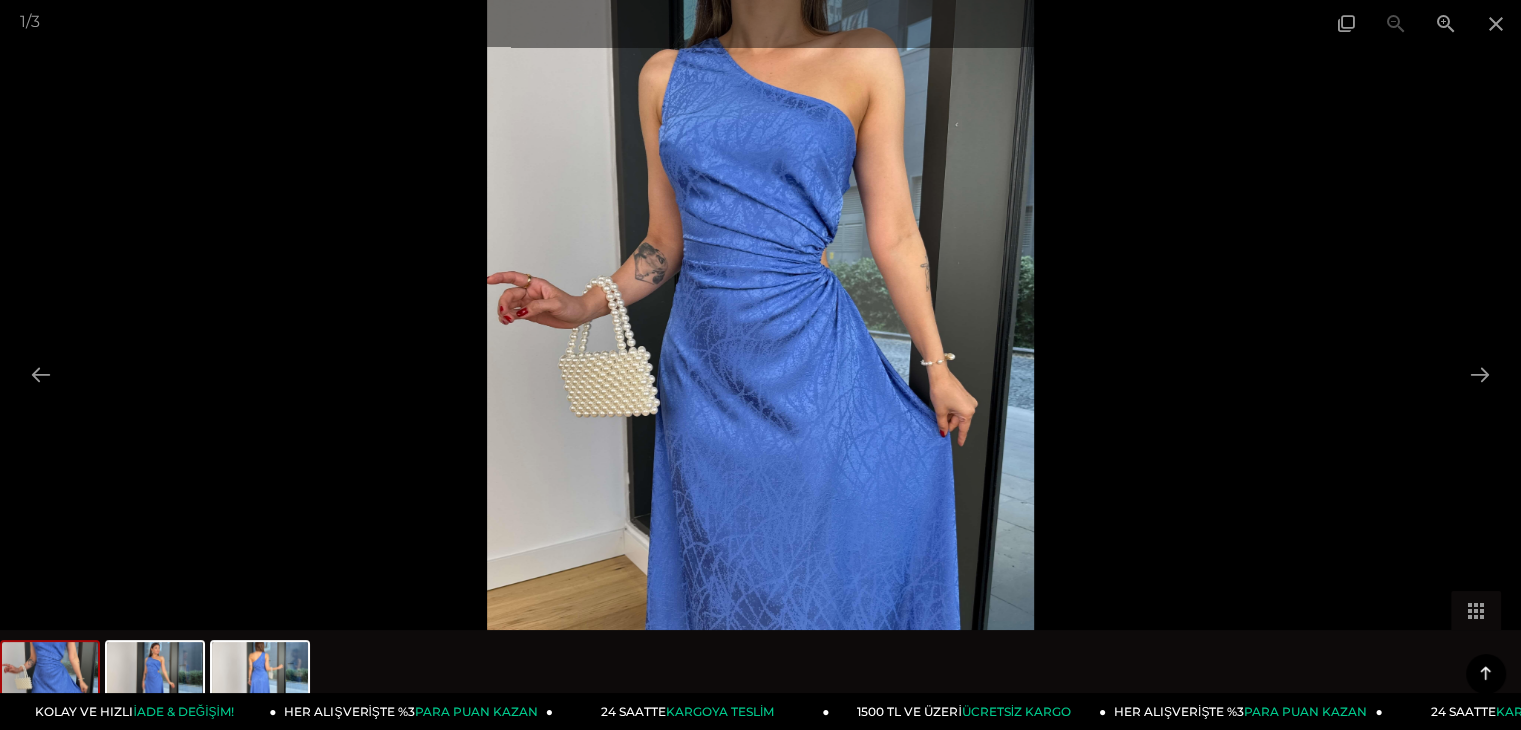 click at bounding box center [760, 365] 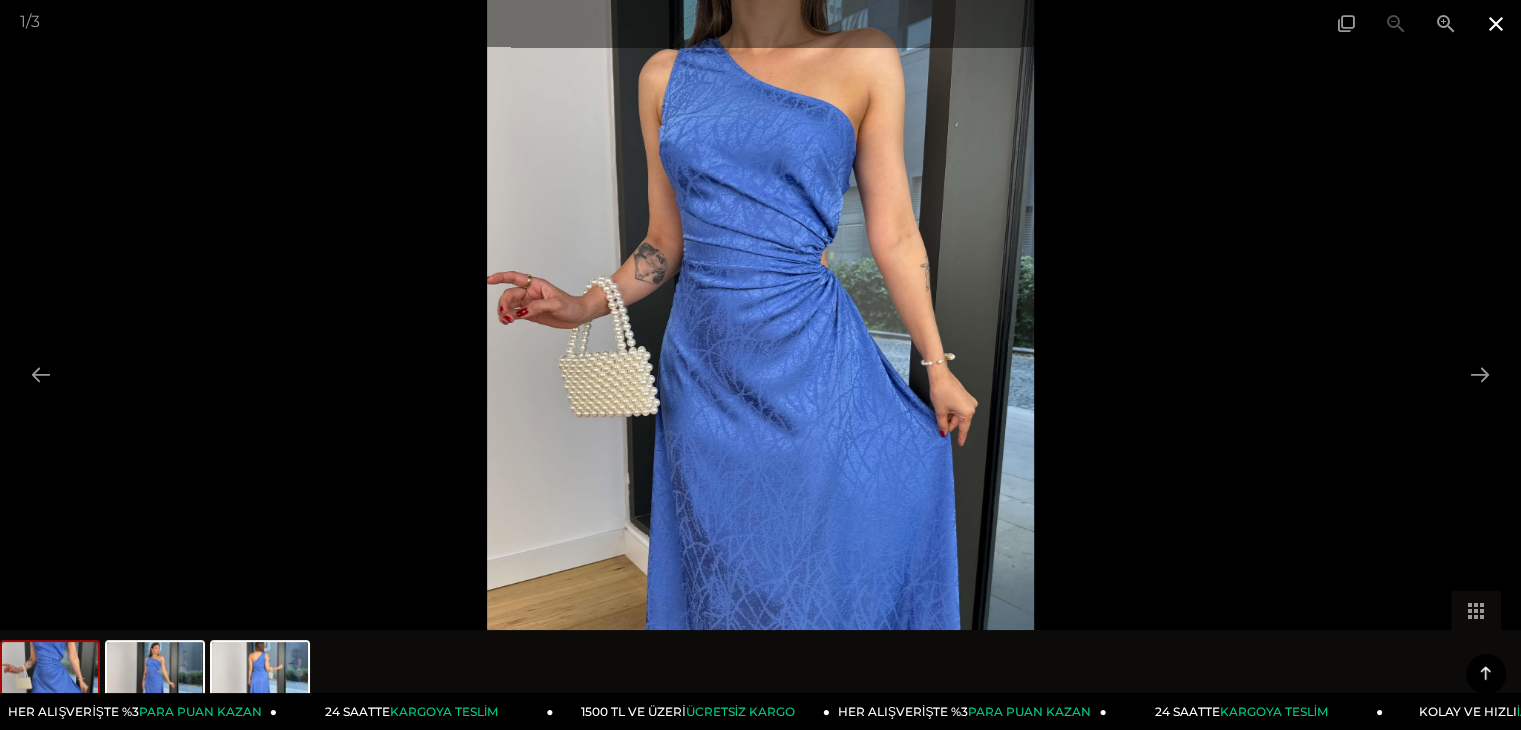 click at bounding box center (1496, 23) 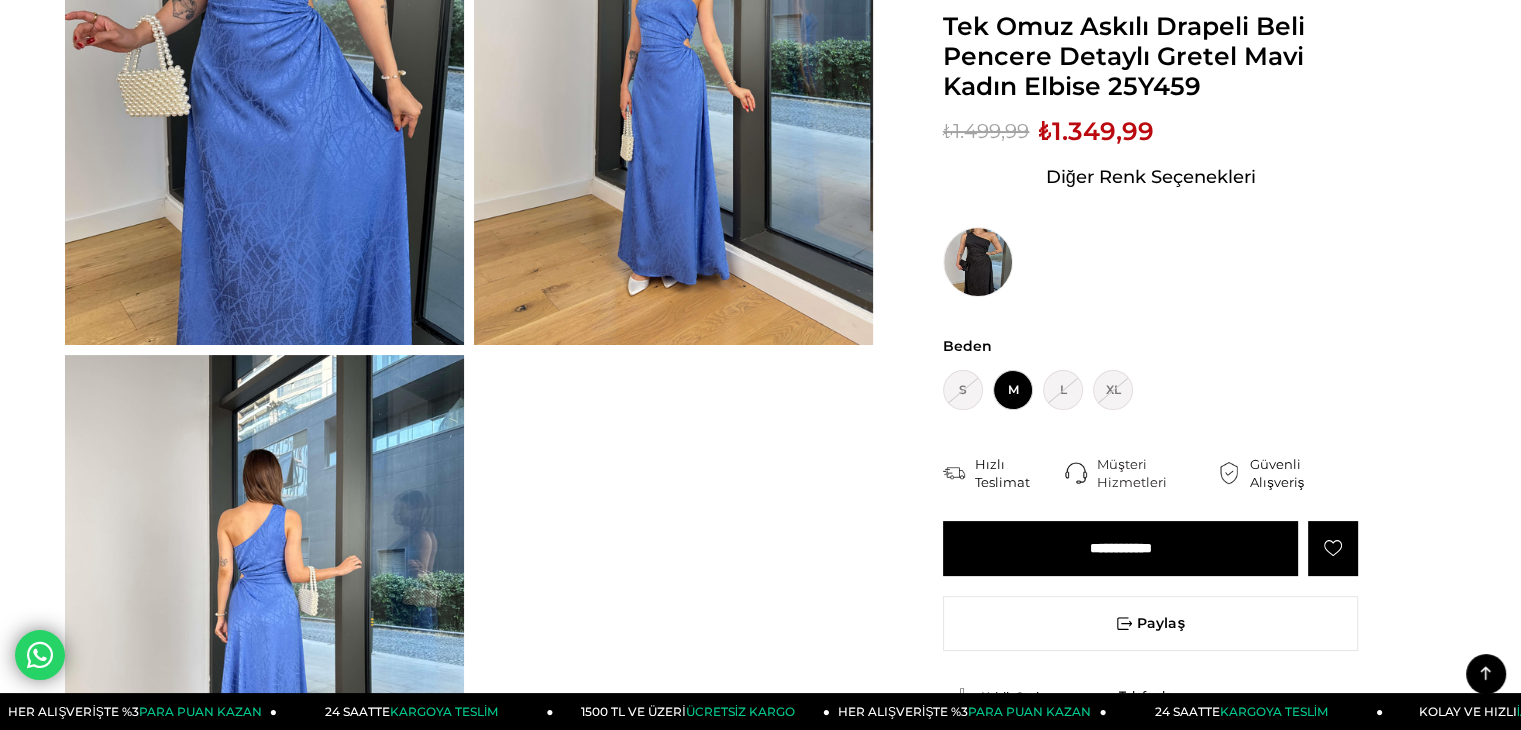 scroll, scrollTop: 200, scrollLeft: 0, axis: vertical 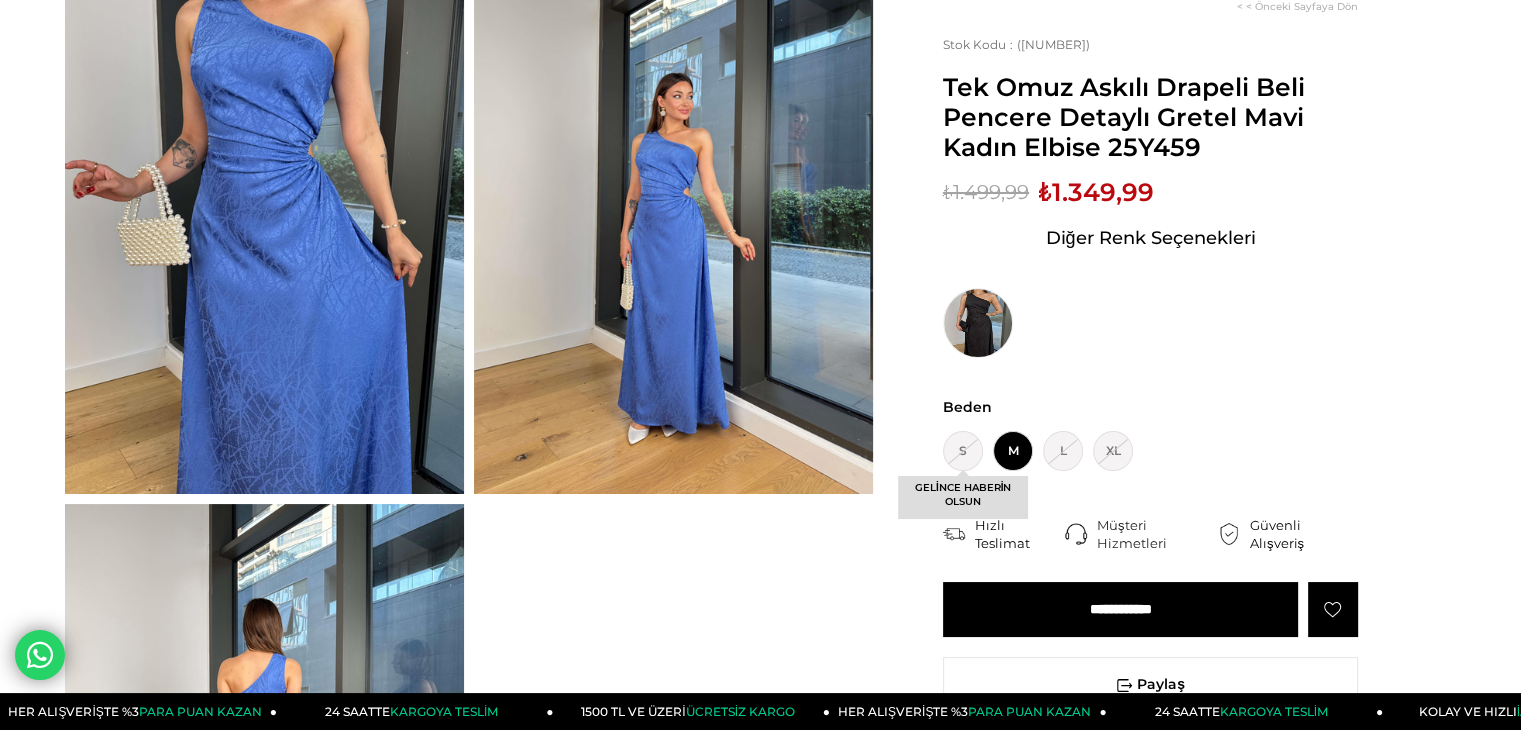 click on "S GELİNCE HABERİN   OLSUN" at bounding box center (963, 451) 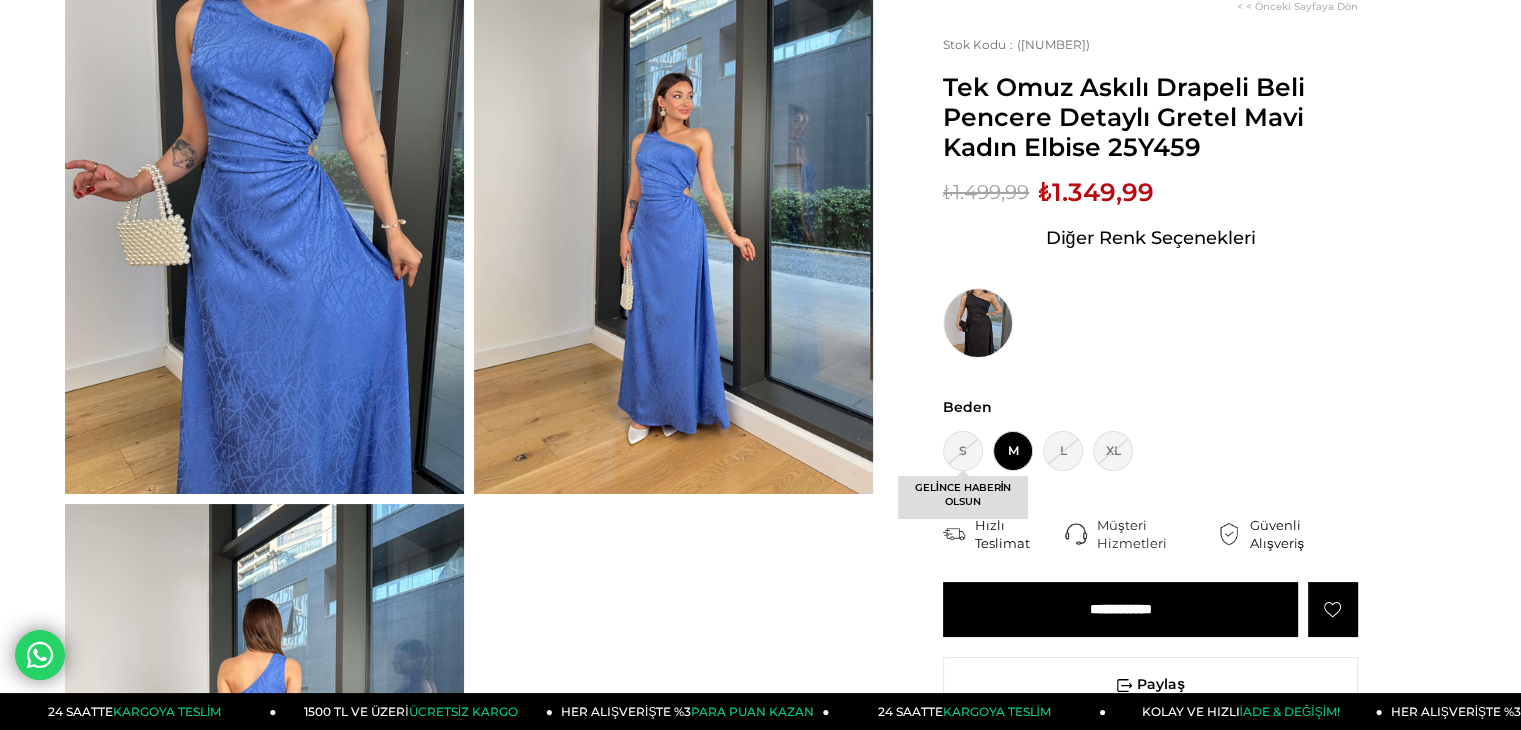click on "GELİNCE HABERİN   OLSUN" at bounding box center (962, 497) 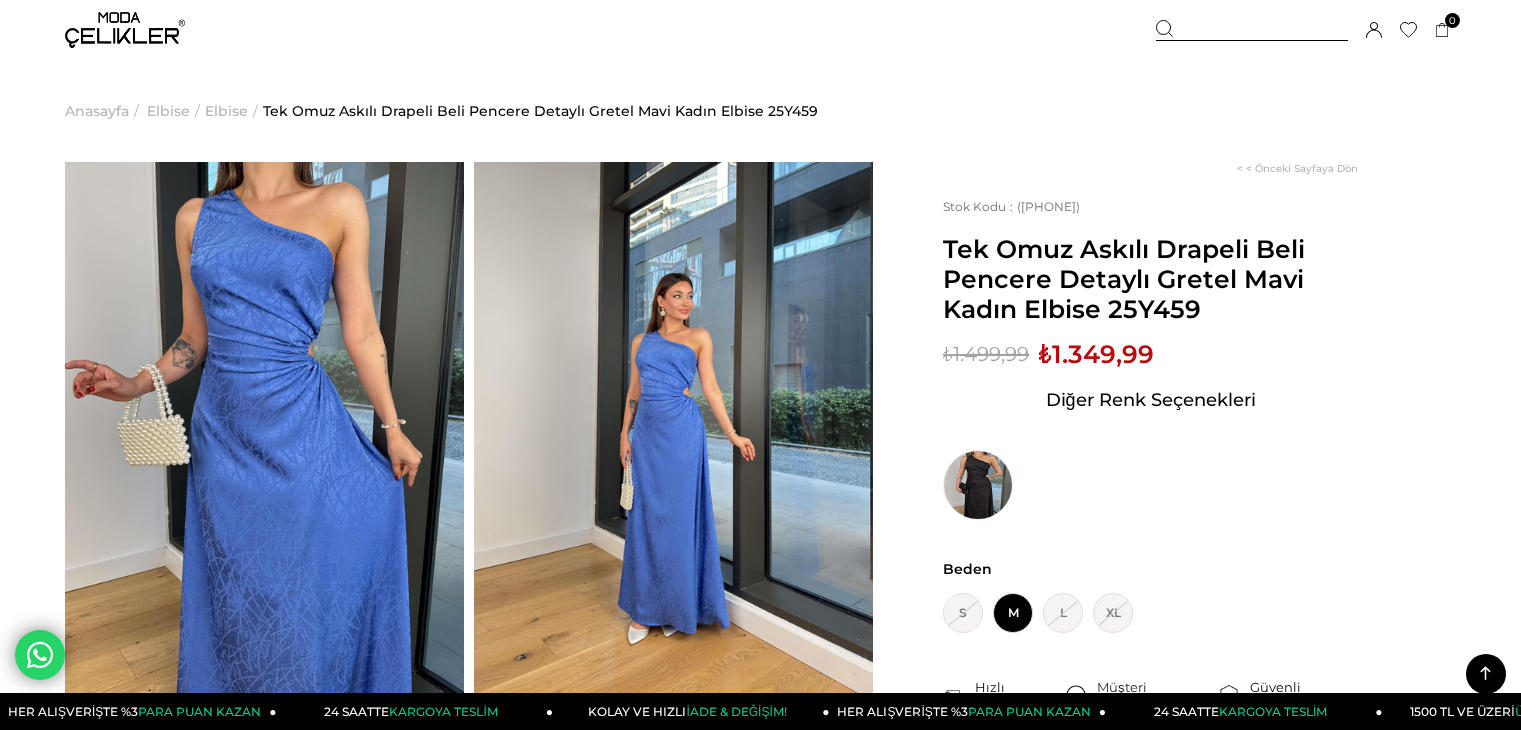 scroll, scrollTop: 638, scrollLeft: 0, axis: vertical 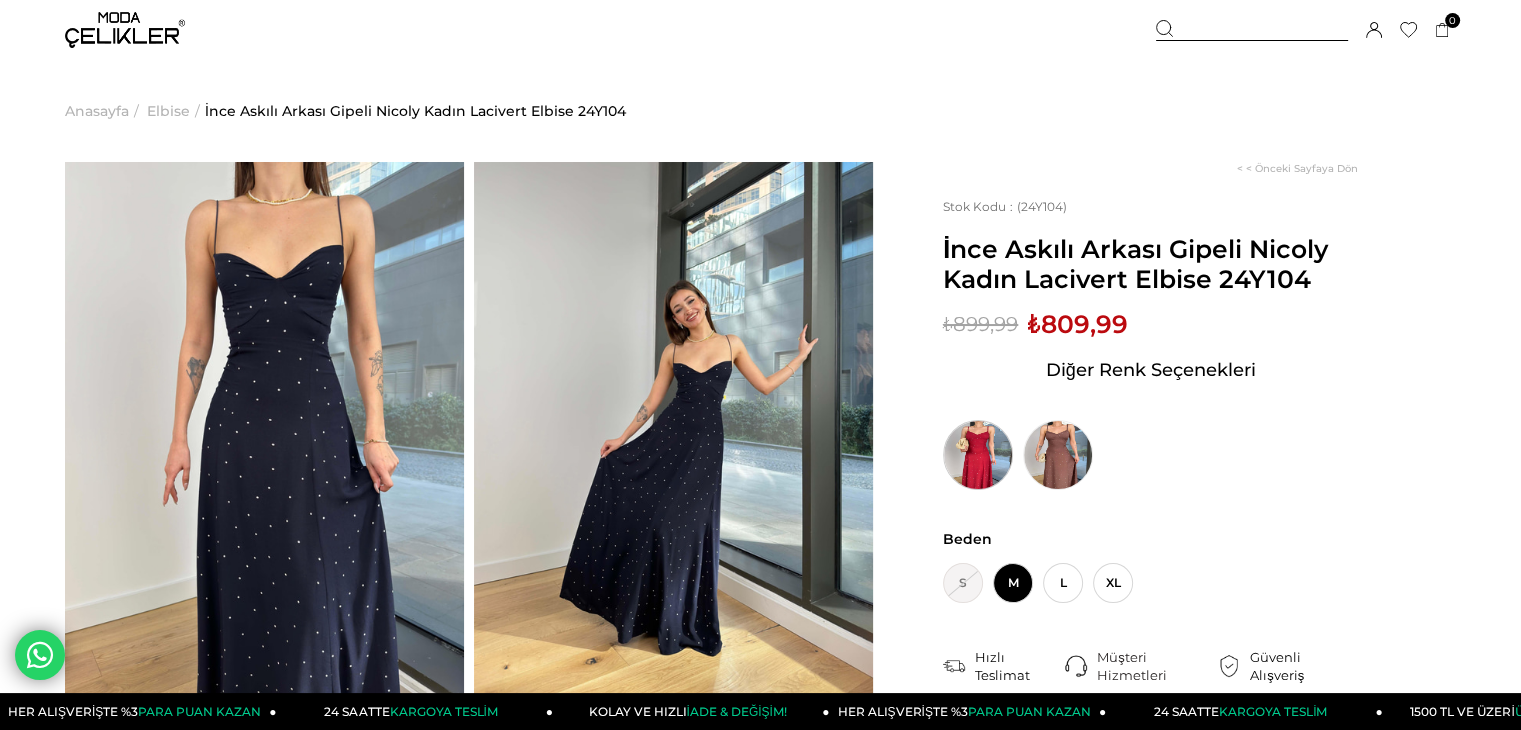 click at bounding box center [978, 455] 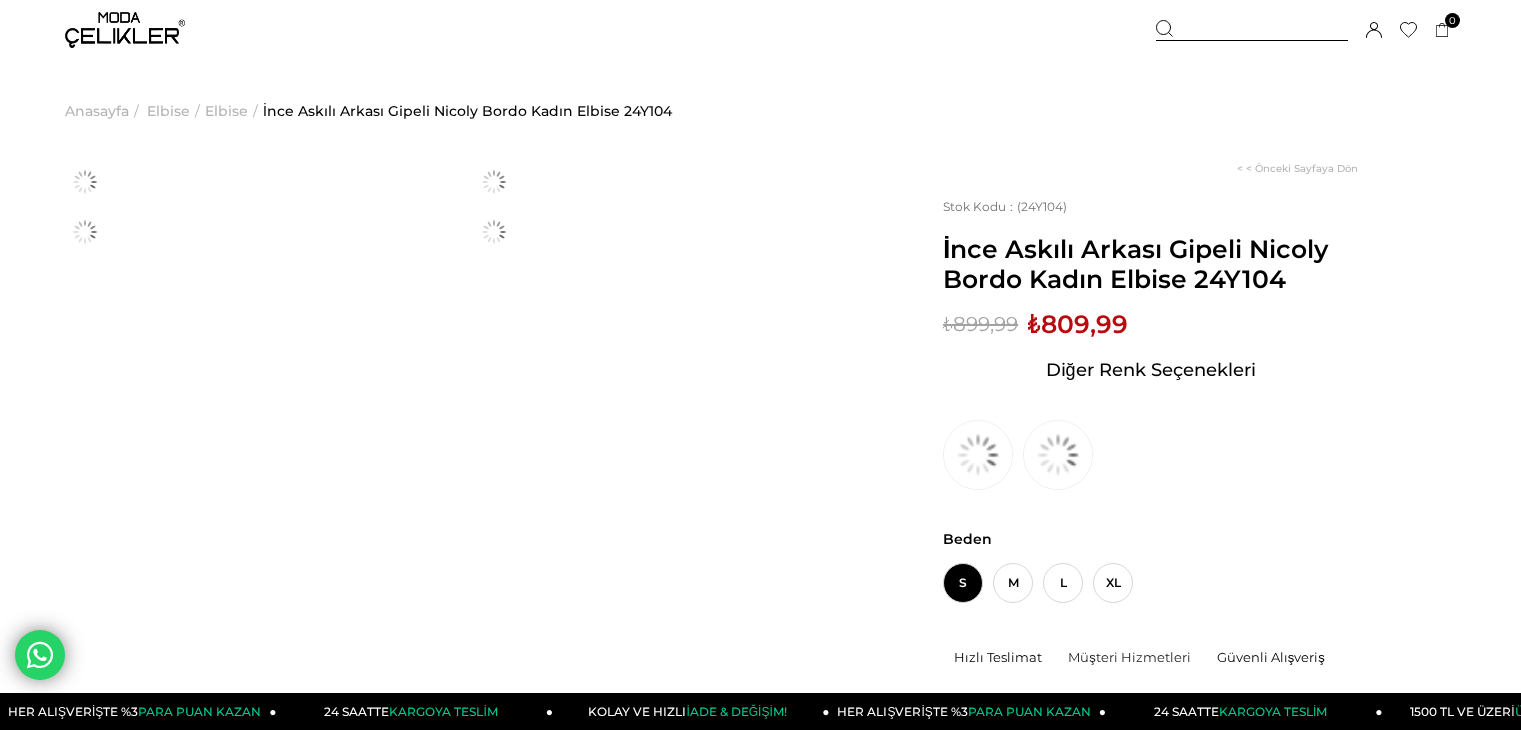 scroll, scrollTop: 0, scrollLeft: 0, axis: both 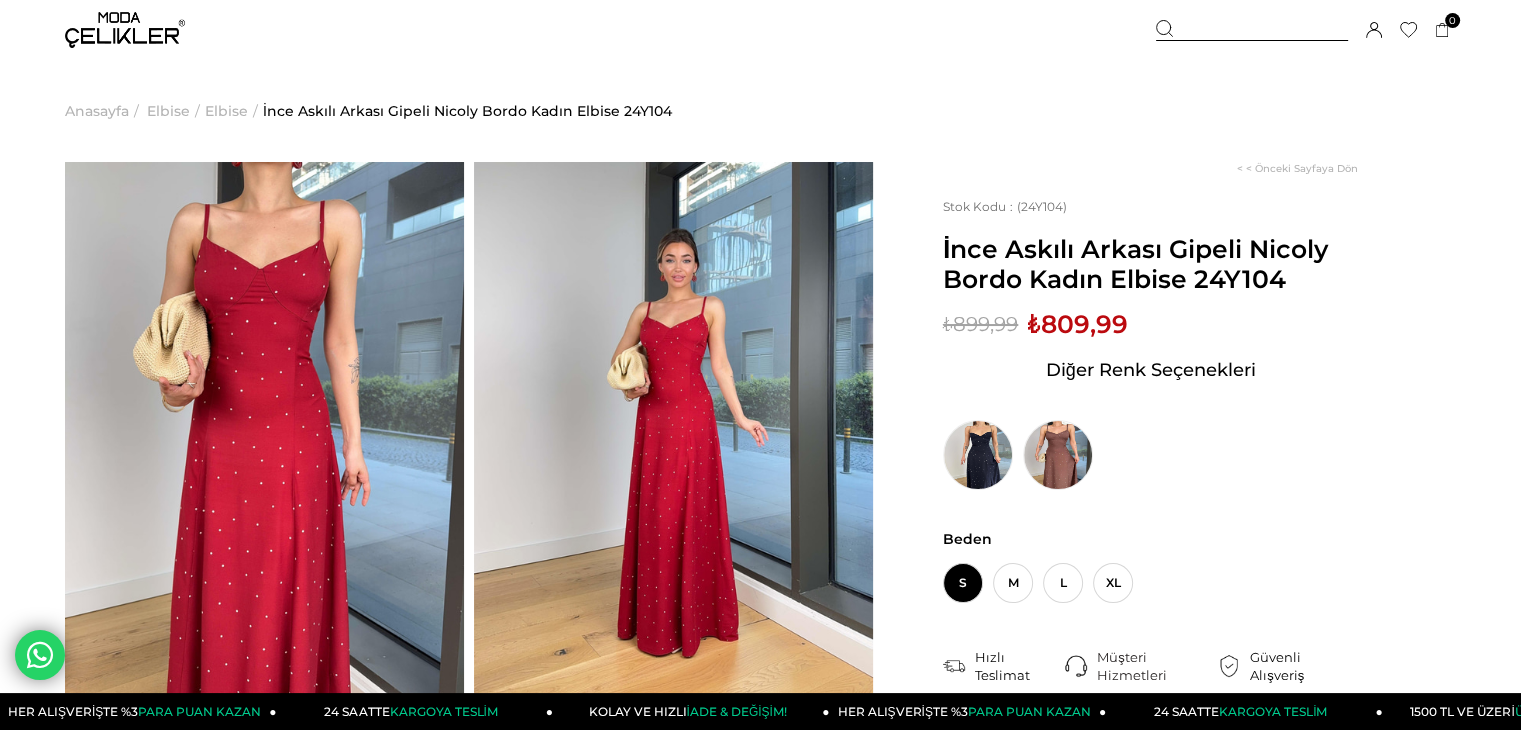 click at bounding box center [264, 428] 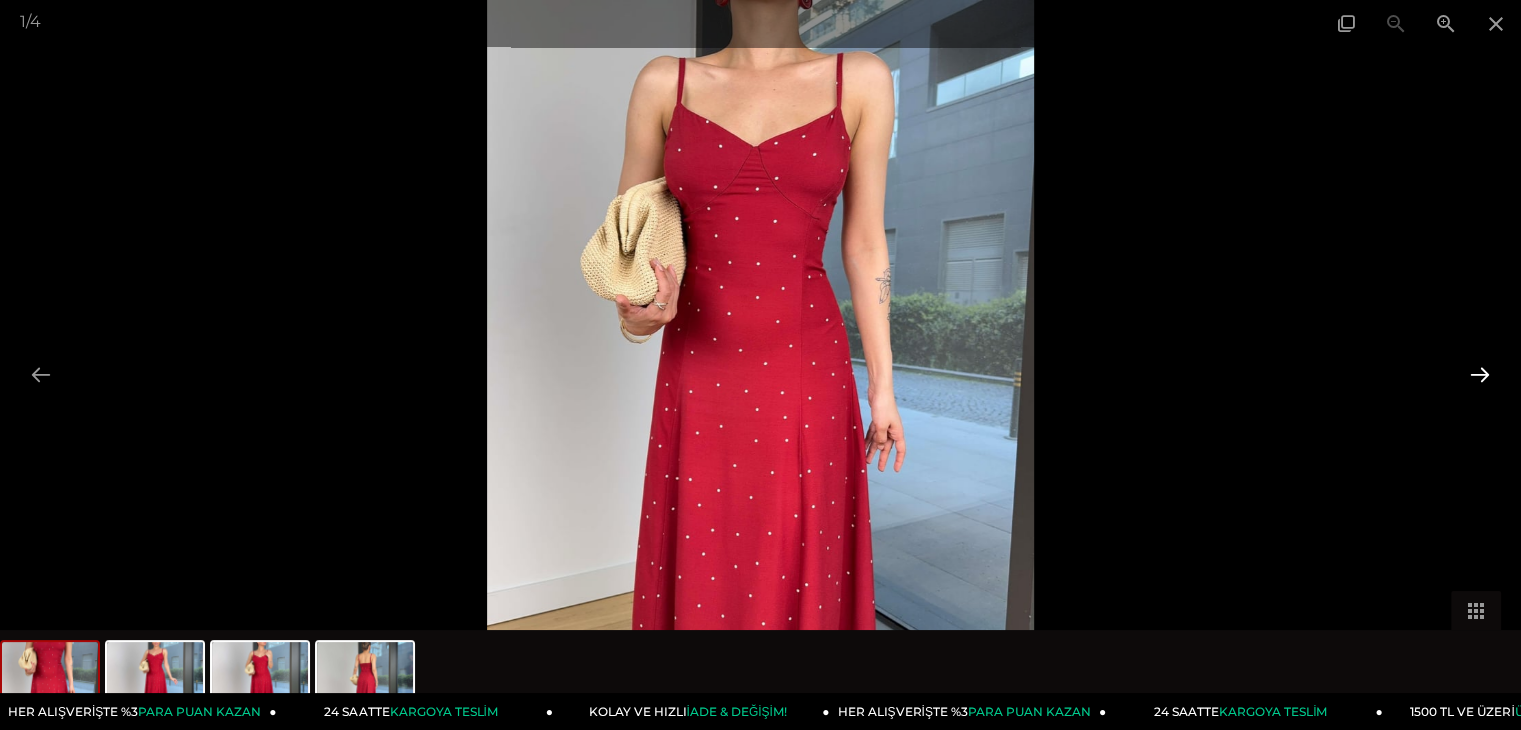 click at bounding box center (1480, 374) 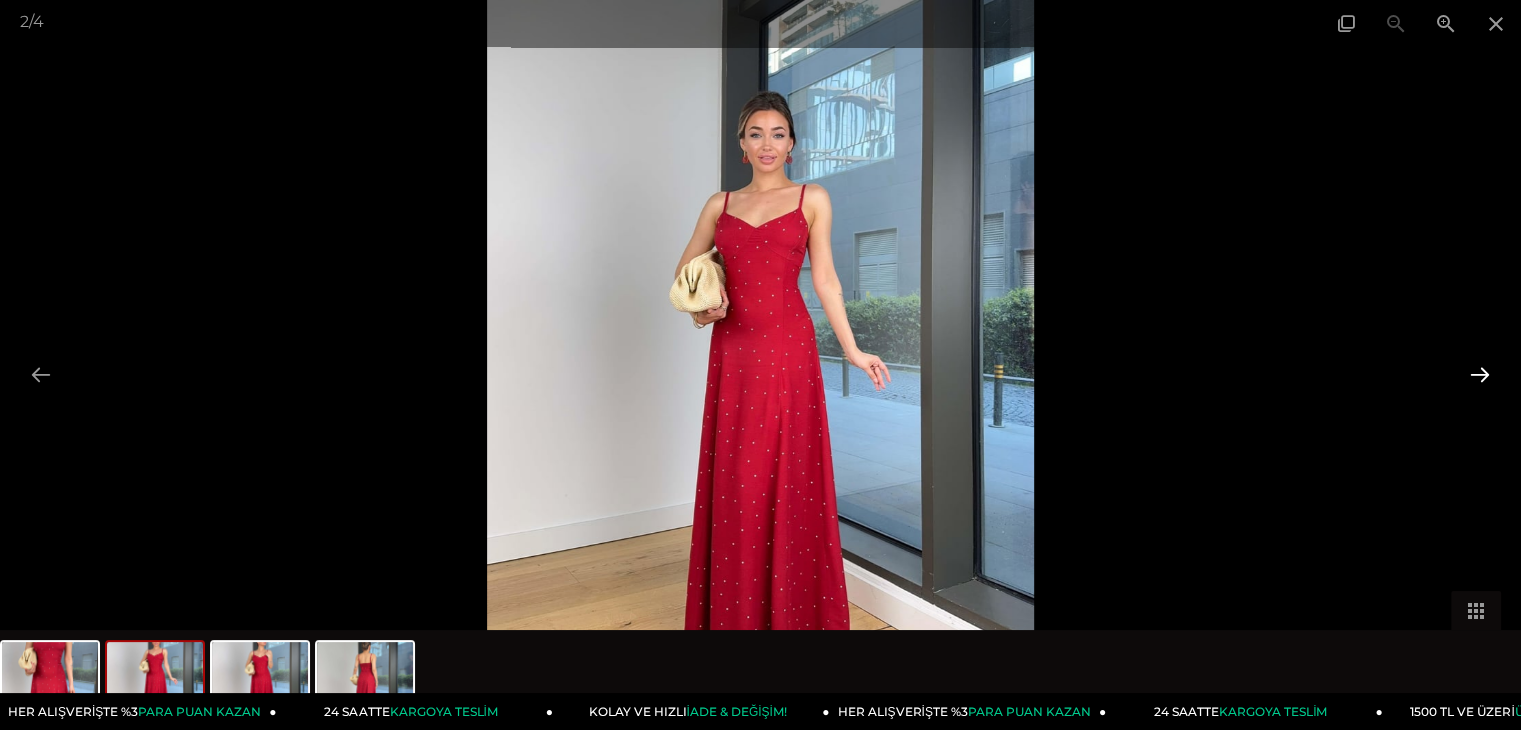 click at bounding box center (1480, 374) 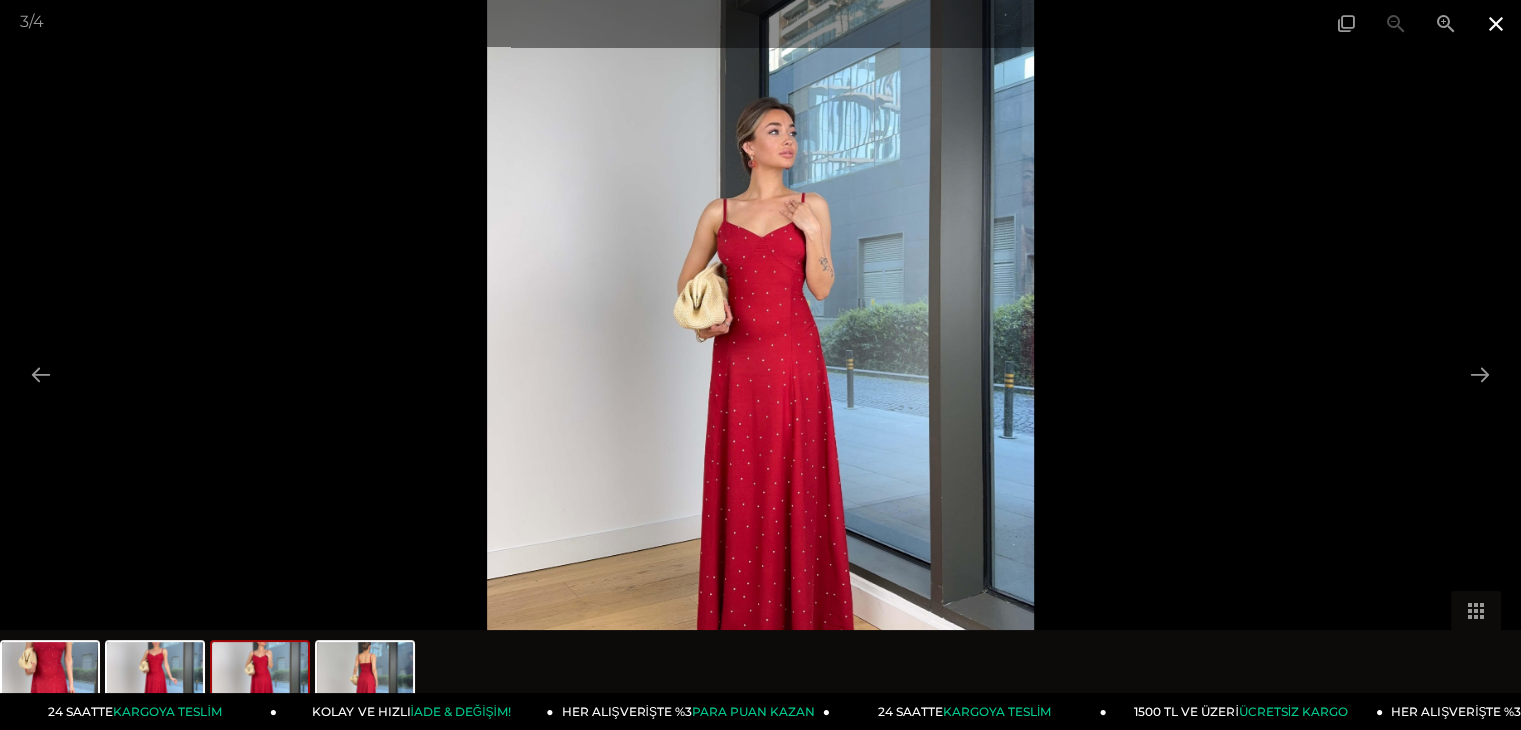 click at bounding box center (1496, 23) 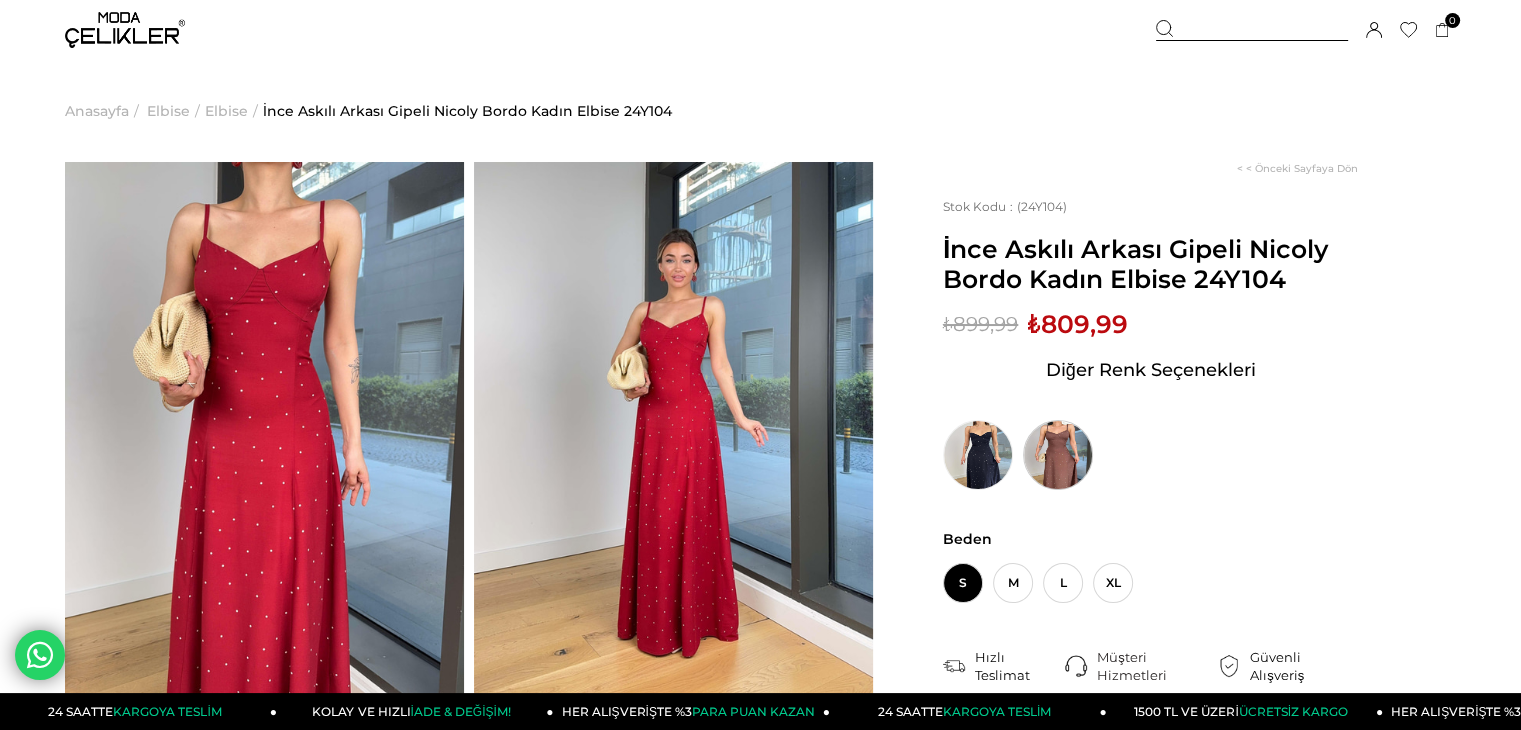 click at bounding box center (1058, 455) 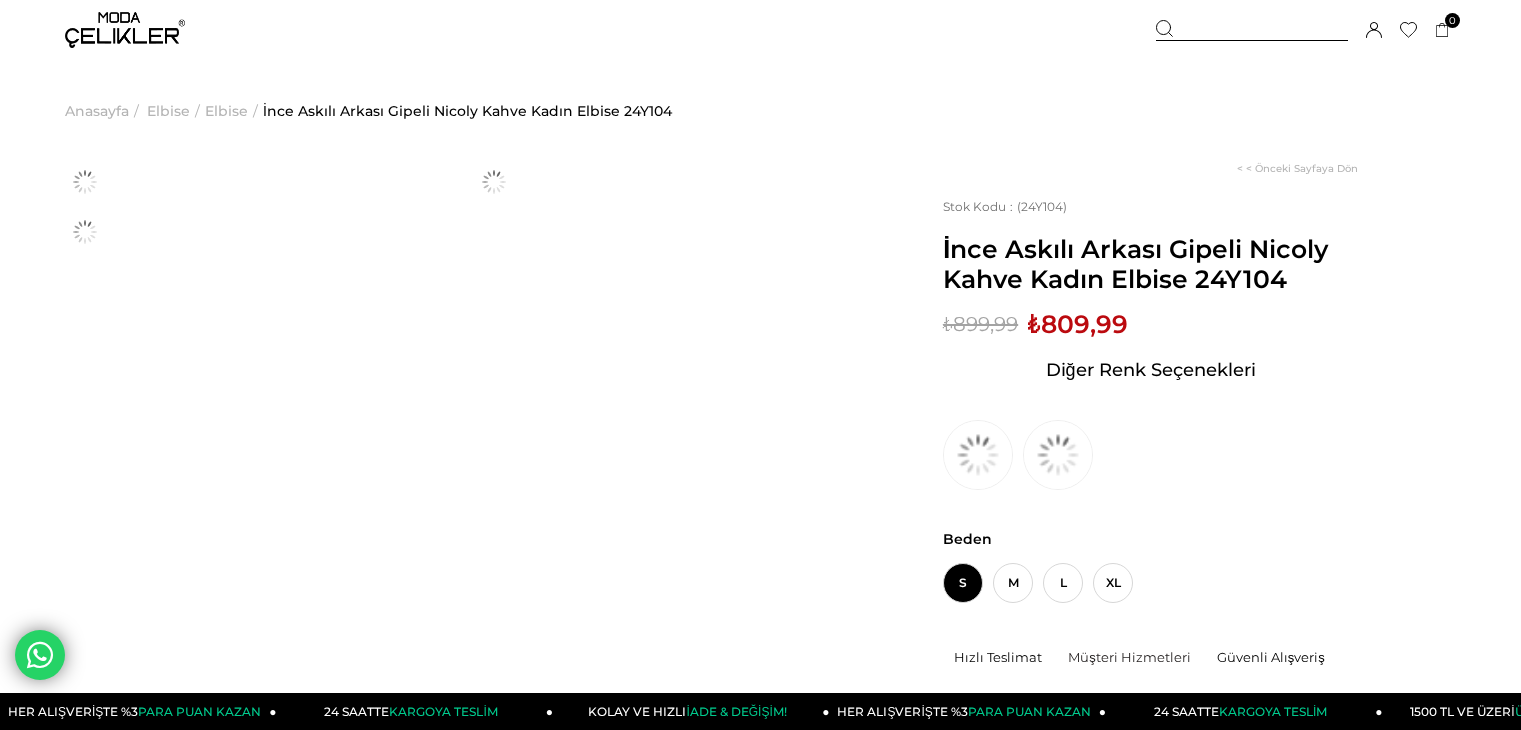 scroll, scrollTop: 0, scrollLeft: 0, axis: both 